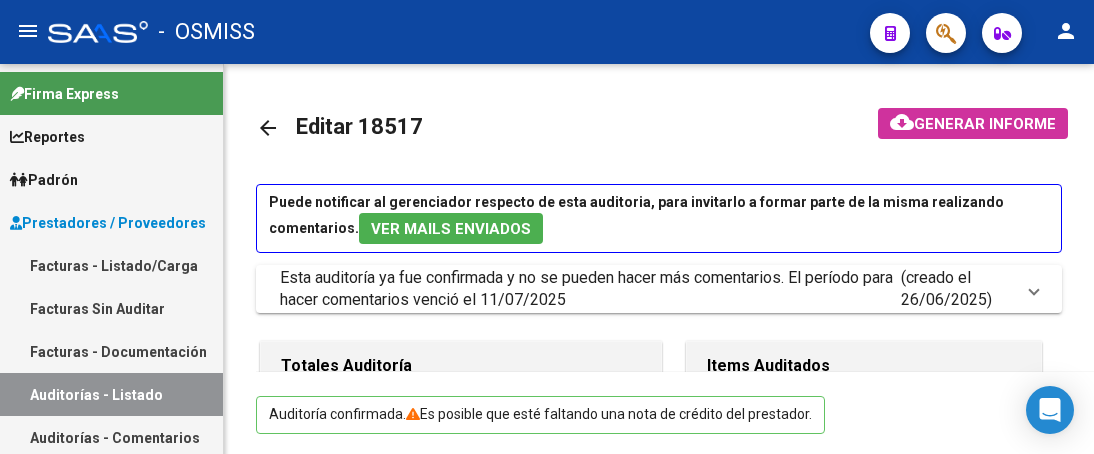 scroll, scrollTop: 0, scrollLeft: 0, axis: both 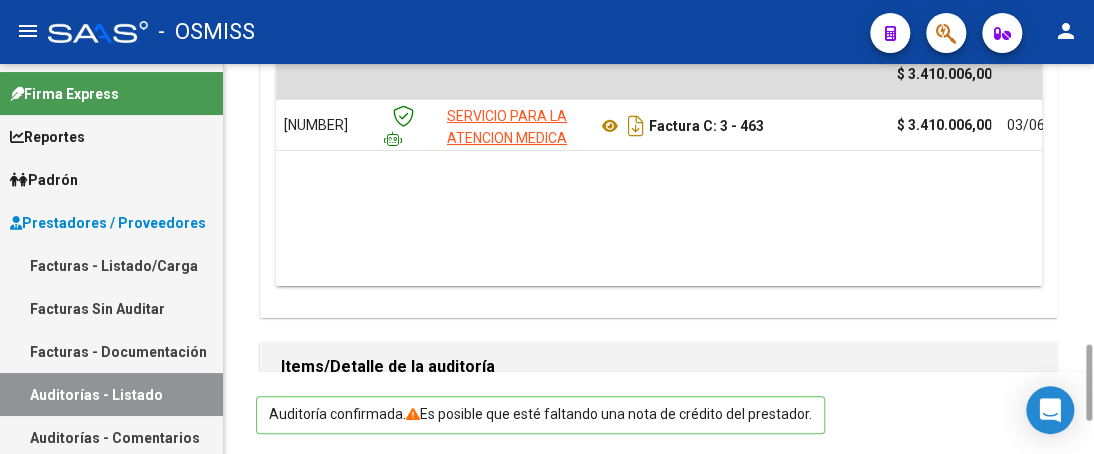 drag, startPoint x: 1088, startPoint y: 406, endPoint x: 1093, endPoint y: 371, distance: 35.35534 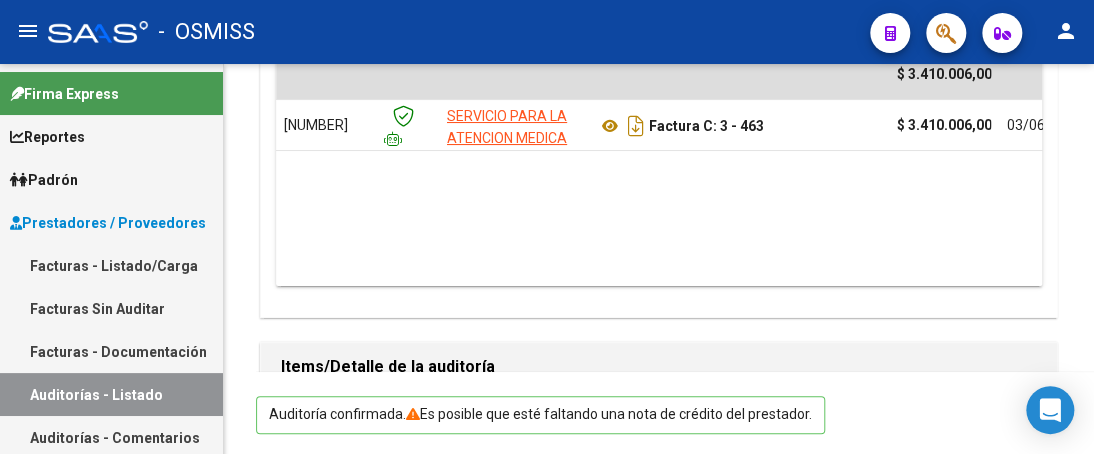 scroll, scrollTop: 1600, scrollLeft: 0, axis: vertical 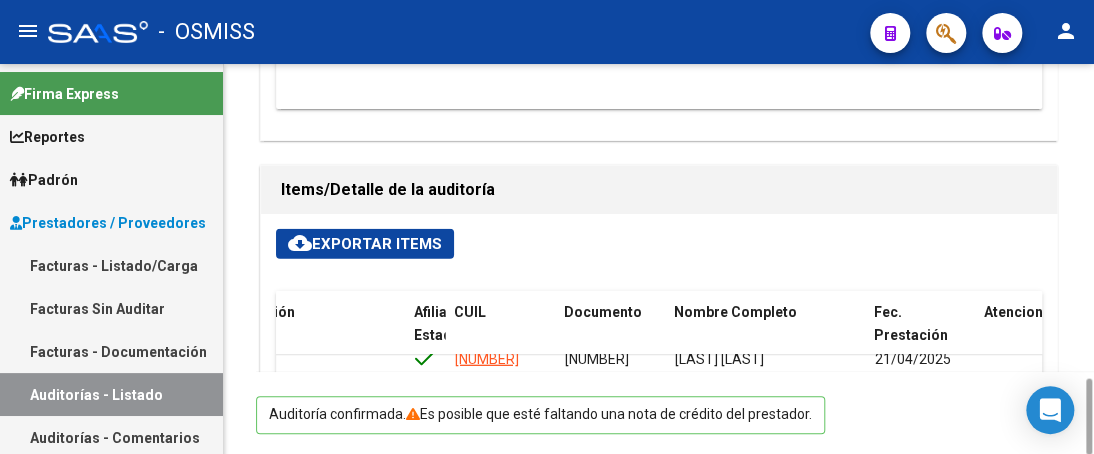 drag, startPoint x: 545, startPoint y: 123, endPoint x: 434, endPoint y: 133, distance: 111.44954 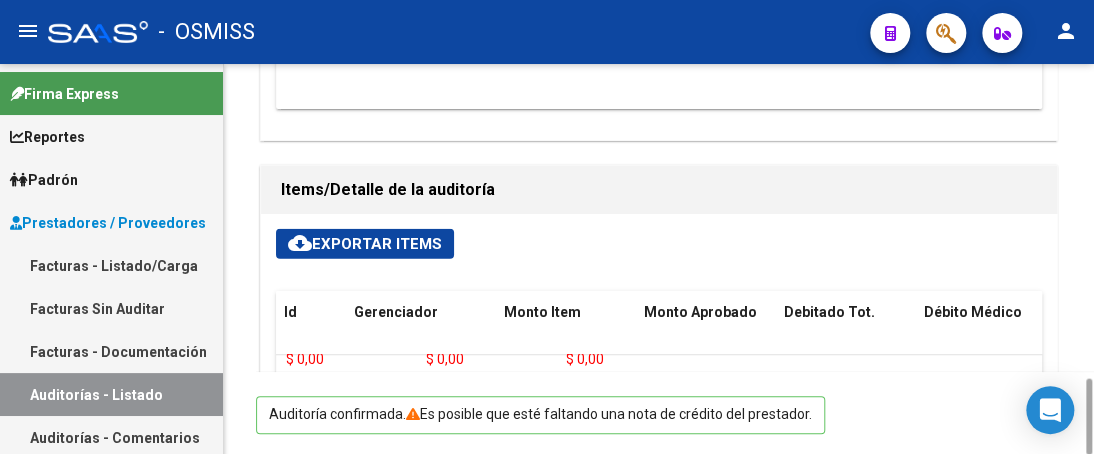 scroll, scrollTop: 2220, scrollLeft: 0, axis: vertical 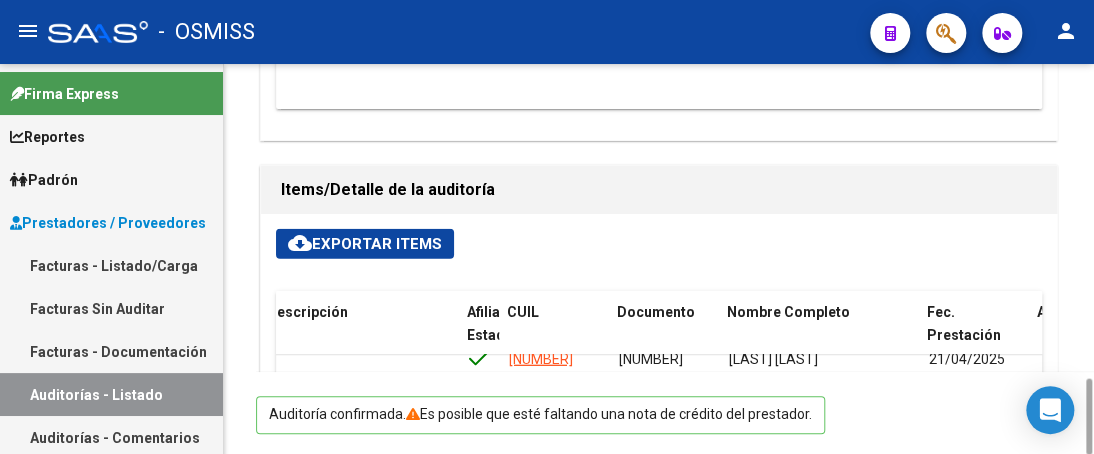 drag, startPoint x: 599, startPoint y: 175, endPoint x: 505, endPoint y: 175, distance: 94 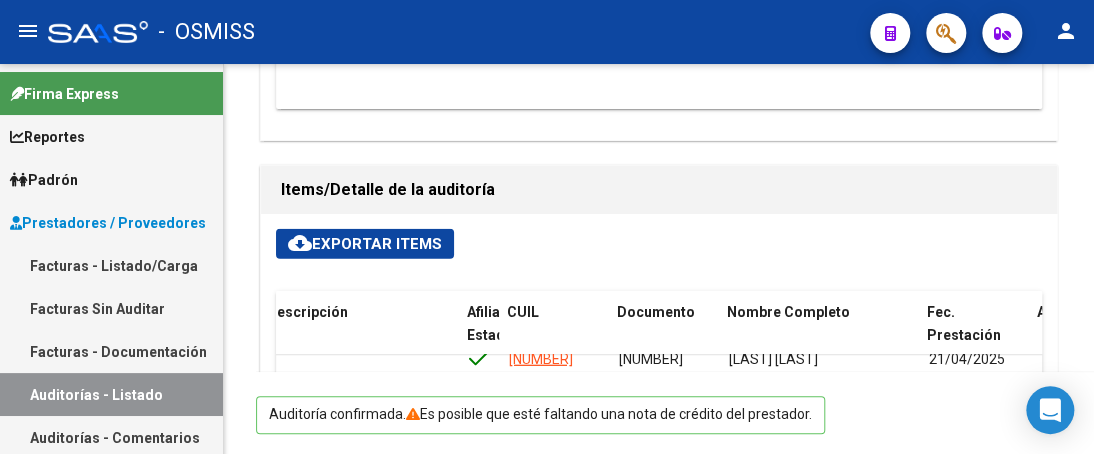 copy on "27540304926" 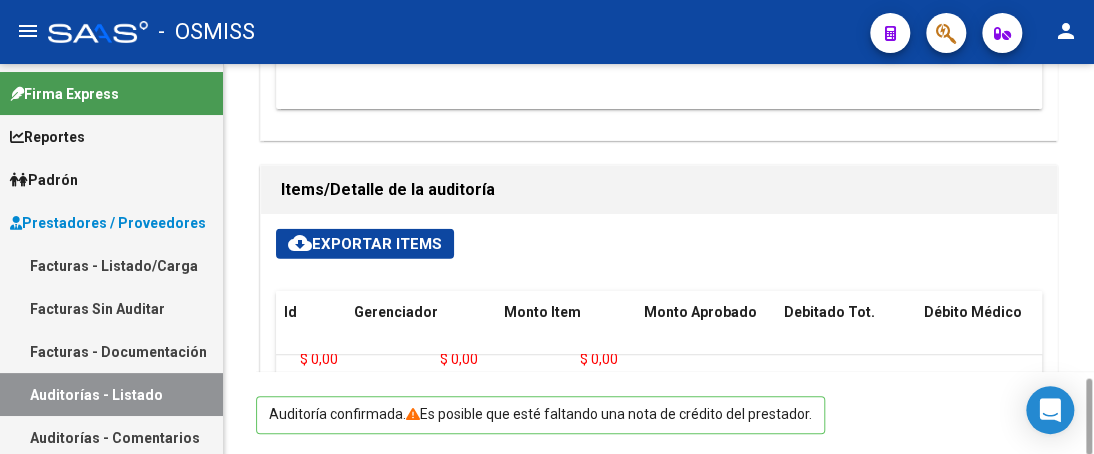 scroll, scrollTop: 2220, scrollLeft: 0, axis: vertical 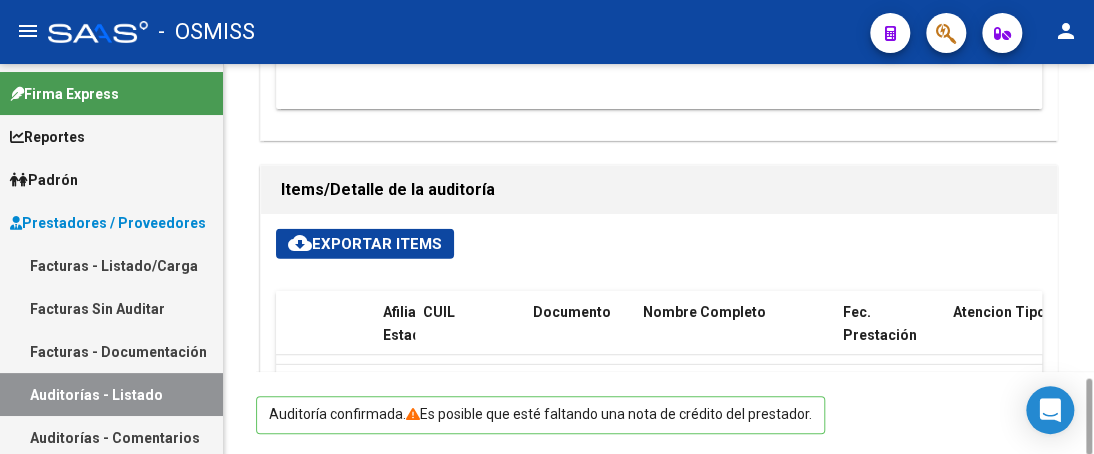drag, startPoint x: 524, startPoint y: 105, endPoint x: 417, endPoint y: 108, distance: 107.042046 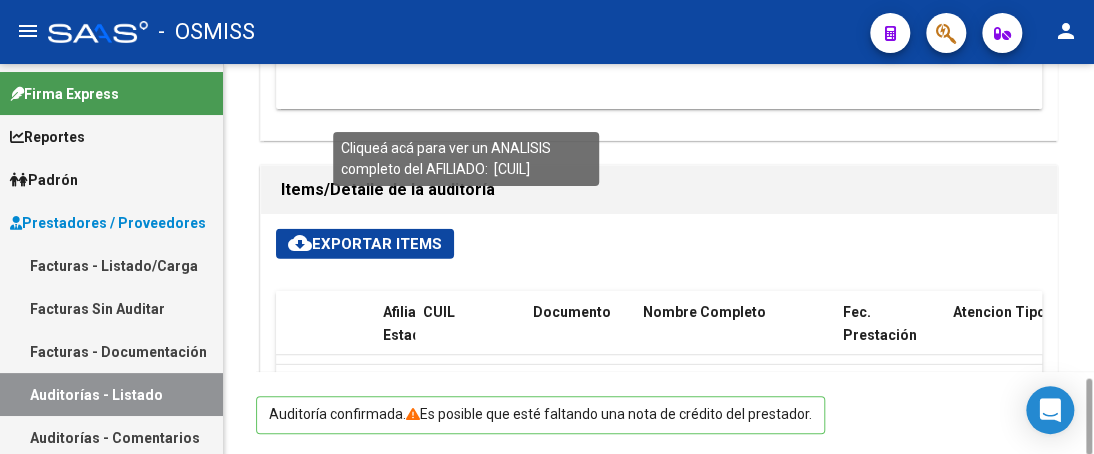 drag, startPoint x: 420, startPoint y: 106, endPoint x: 527, endPoint y: 109, distance: 107.042046 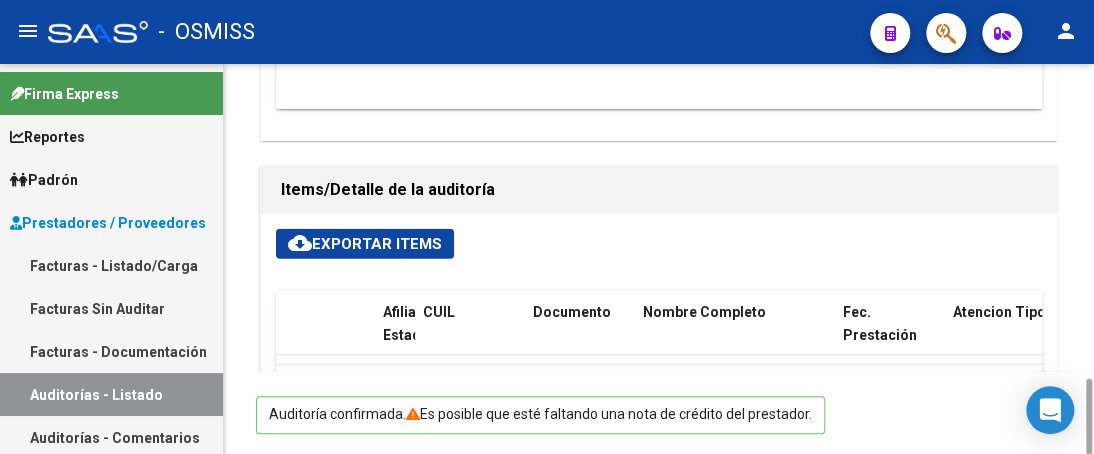 copy on "20301060417" 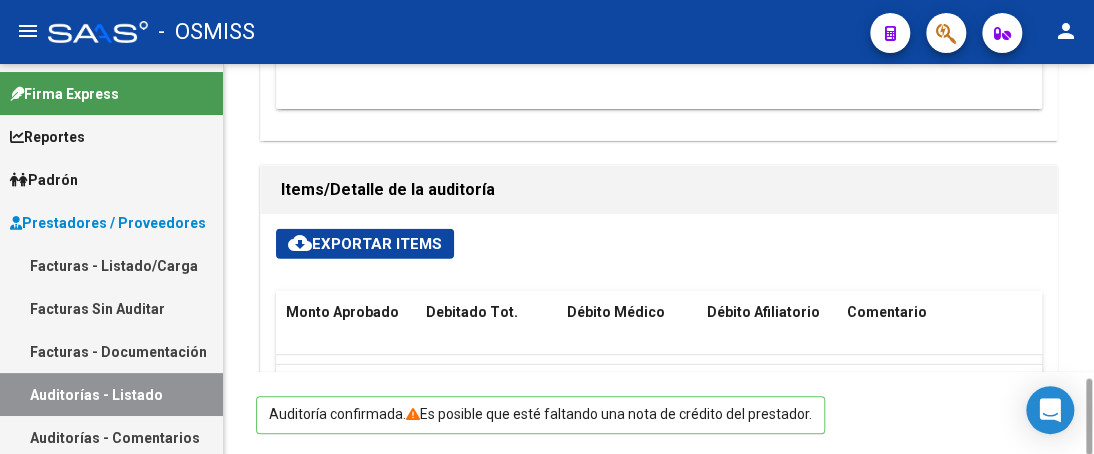 scroll, scrollTop: 2340, scrollLeft: 0, axis: vertical 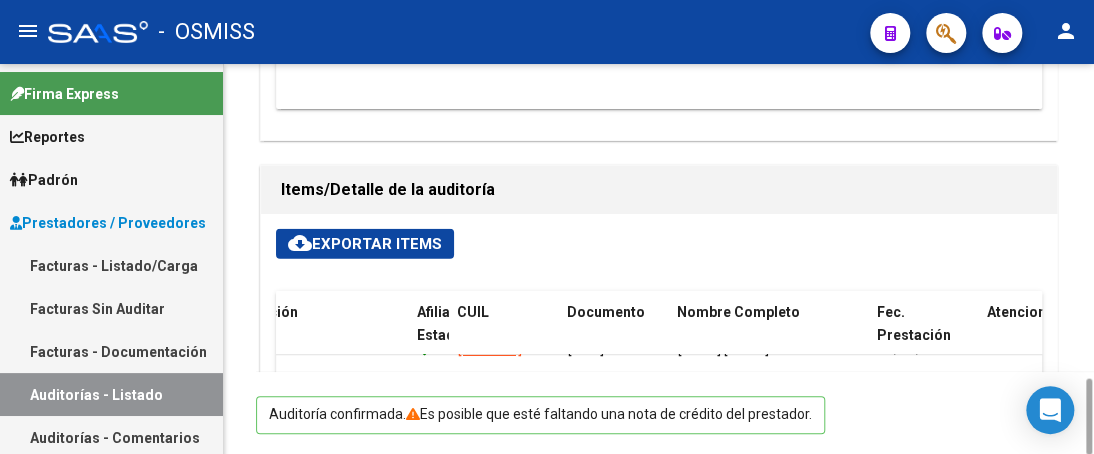 drag, startPoint x: 552, startPoint y: 118, endPoint x: 451, endPoint y: 129, distance: 101.597244 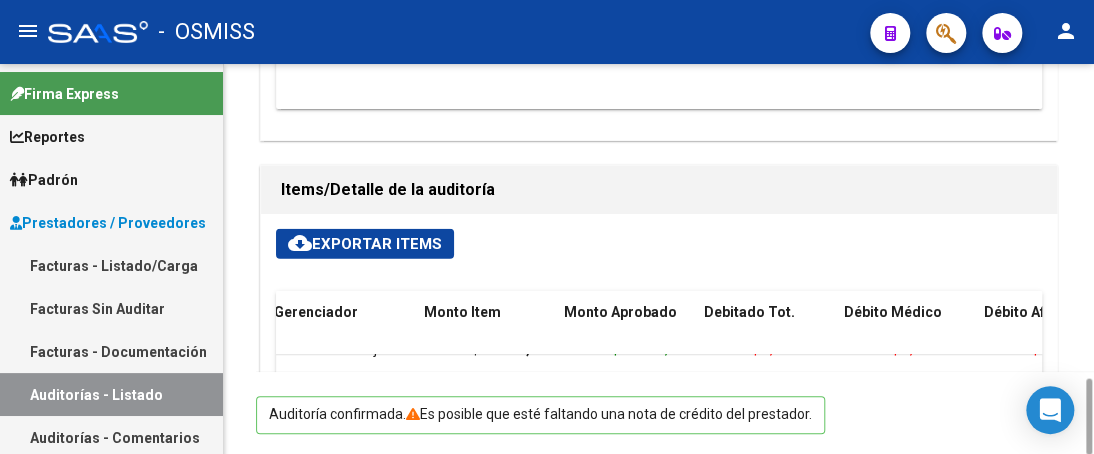 scroll, scrollTop: 2580, scrollLeft: 0, axis: vertical 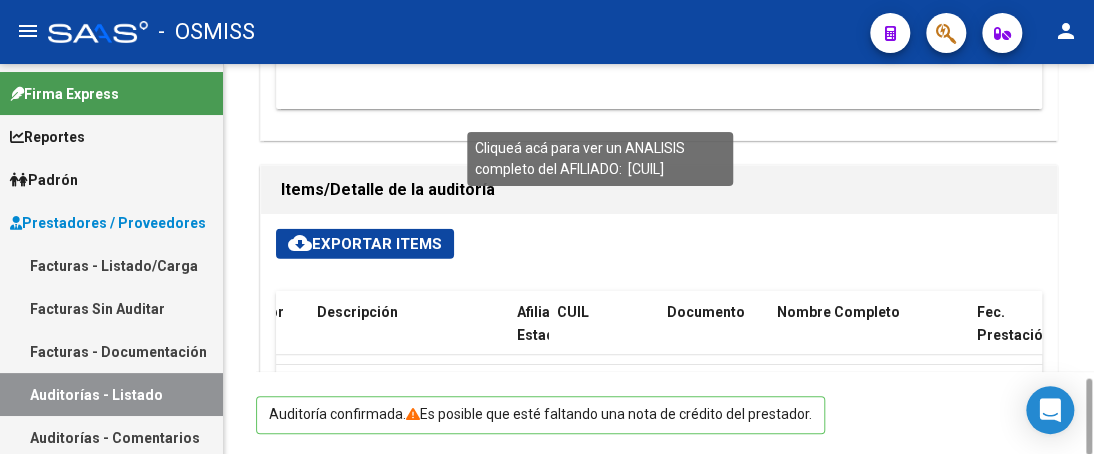 drag, startPoint x: 650, startPoint y: 103, endPoint x: 556, endPoint y: 101, distance: 94.02127 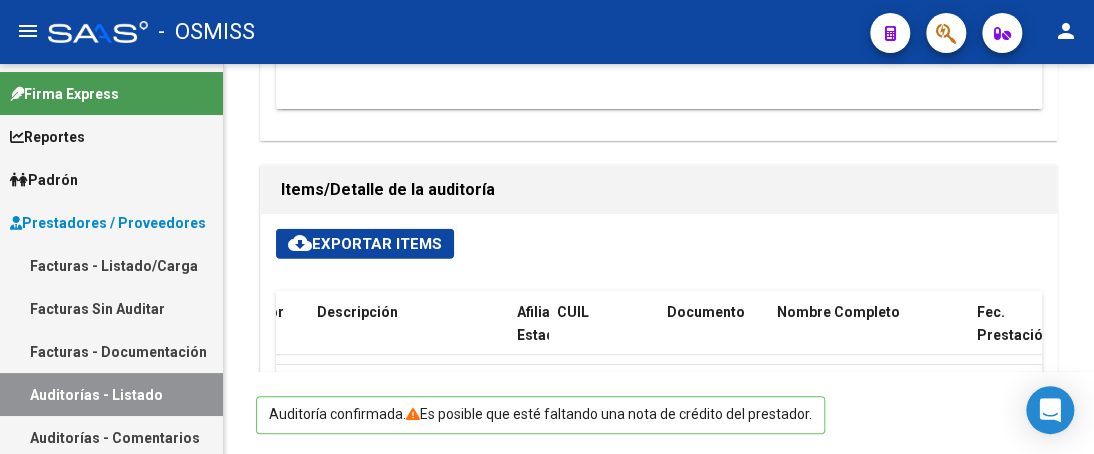 copy on "27415159205" 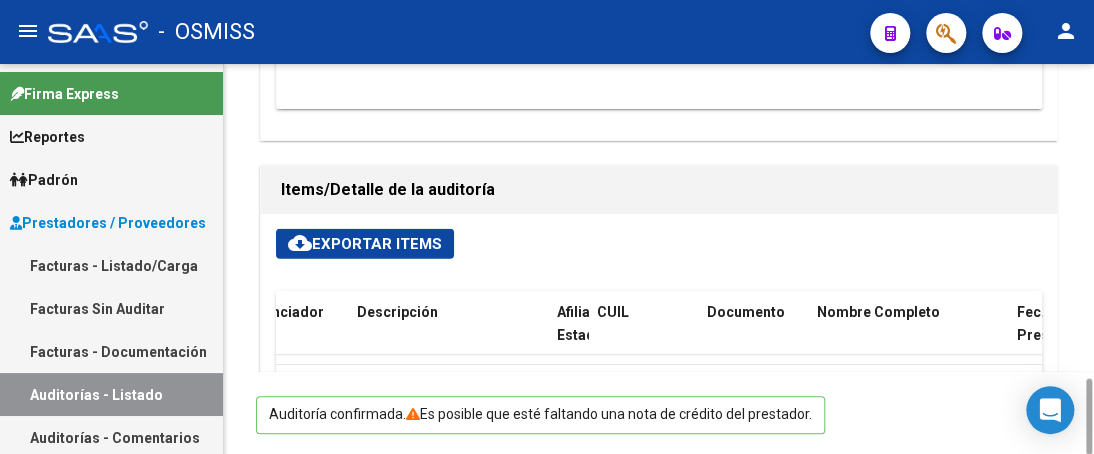 scroll, scrollTop: 2740, scrollLeft: 1263, axis: both 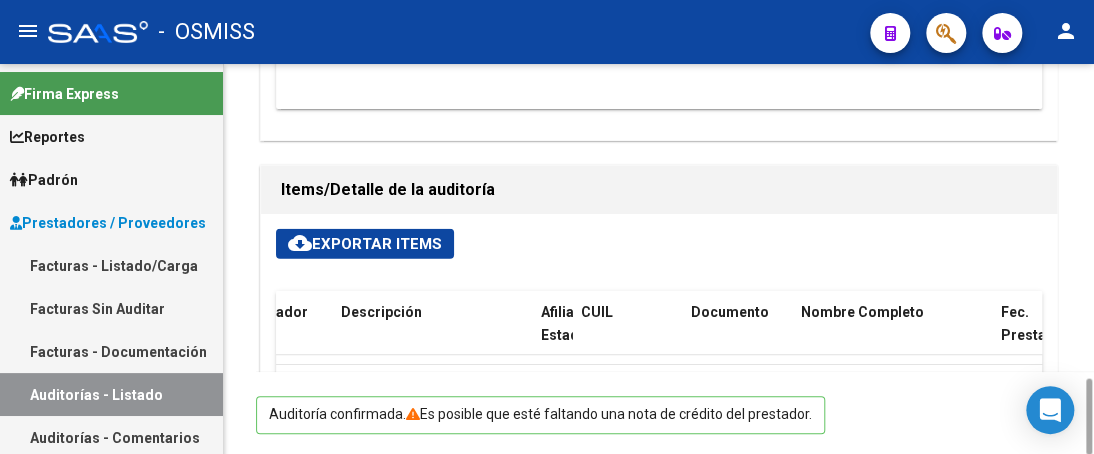 drag, startPoint x: 669, startPoint y: 156, endPoint x: 576, endPoint y: 153, distance: 93.04838 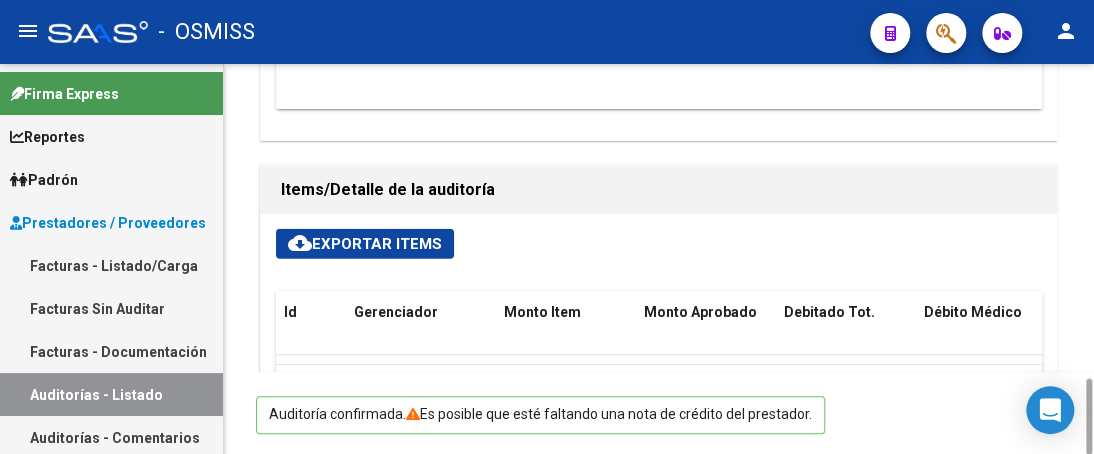 scroll, scrollTop: 2740, scrollLeft: 0, axis: vertical 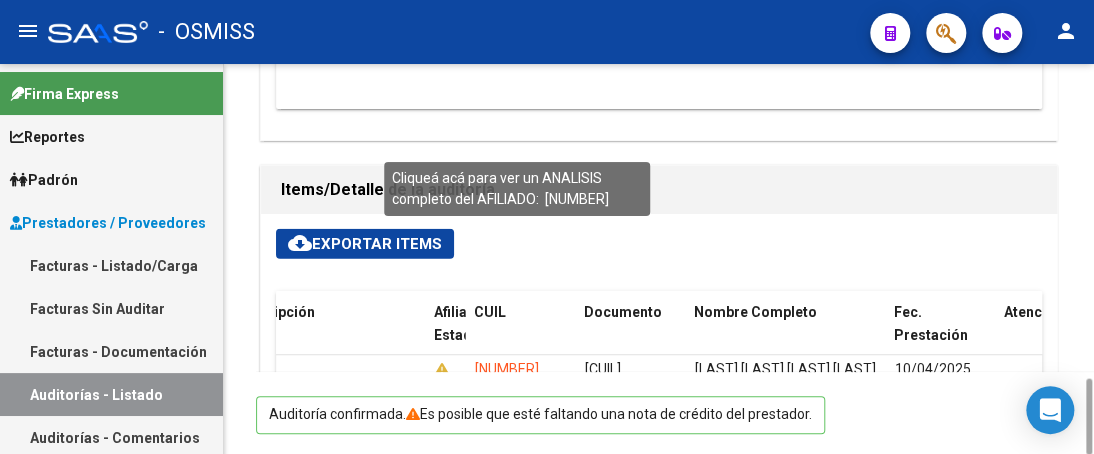 drag, startPoint x: 562, startPoint y: 139, endPoint x: 474, endPoint y: 139, distance: 88 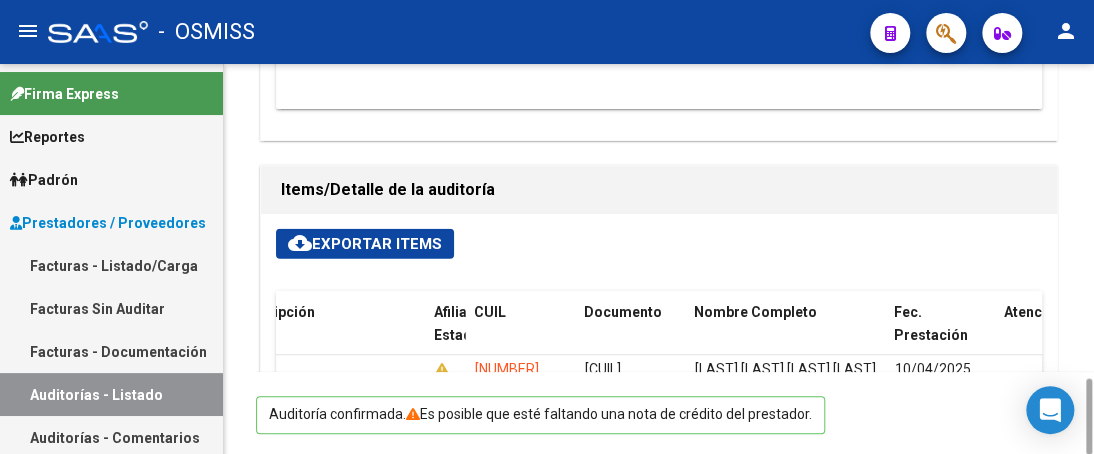copy on "27593936681" 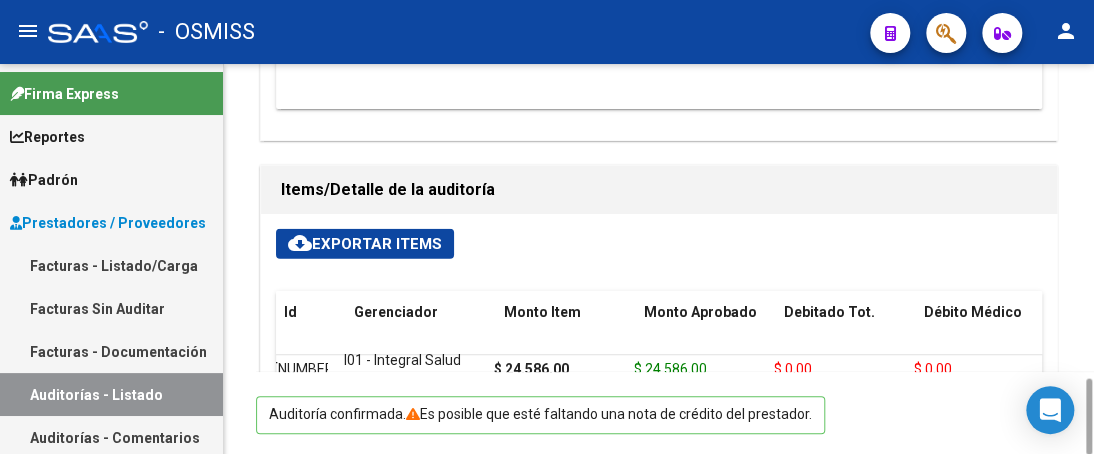 scroll, scrollTop: 2860, scrollLeft: 0, axis: vertical 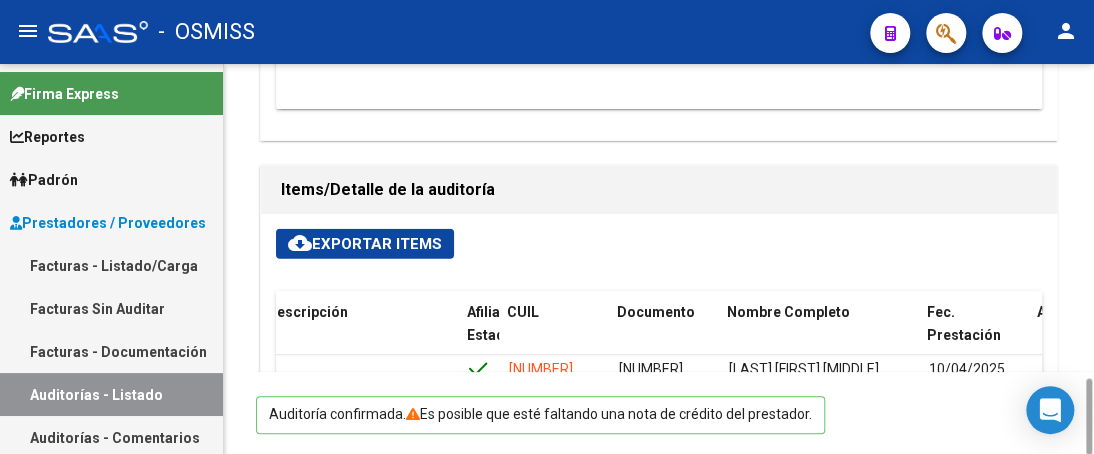 click on "20439581493" 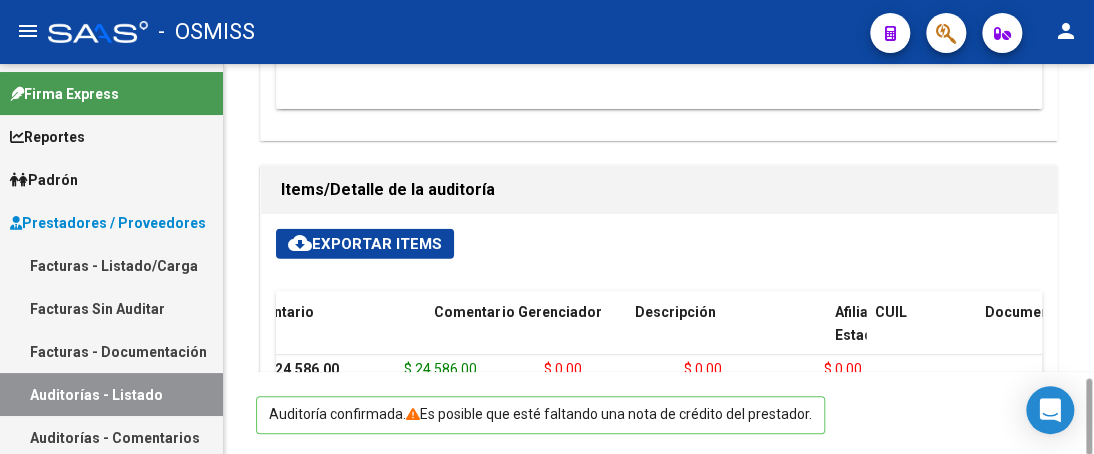 scroll, scrollTop: 3060, scrollLeft: 0, axis: vertical 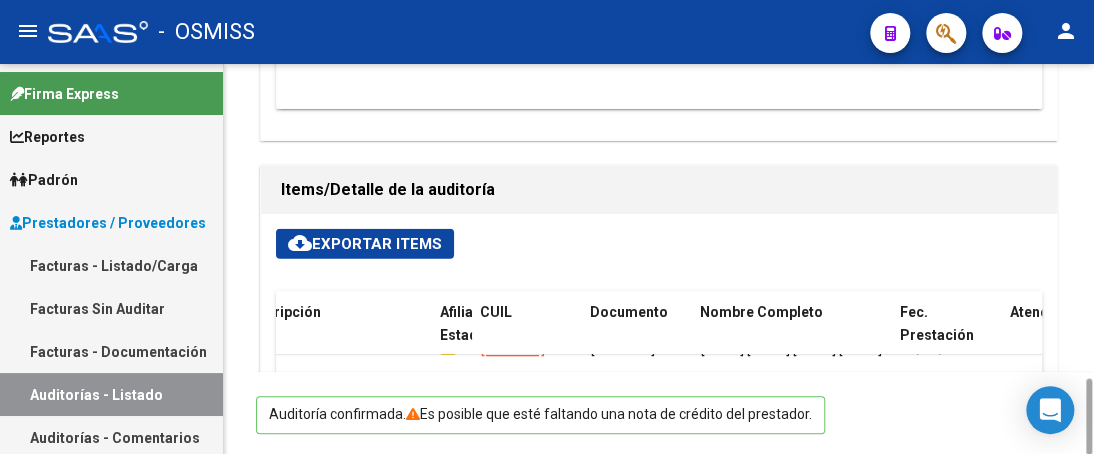 drag, startPoint x: 479, startPoint y: 116, endPoint x: 578, endPoint y: 123, distance: 99.24717 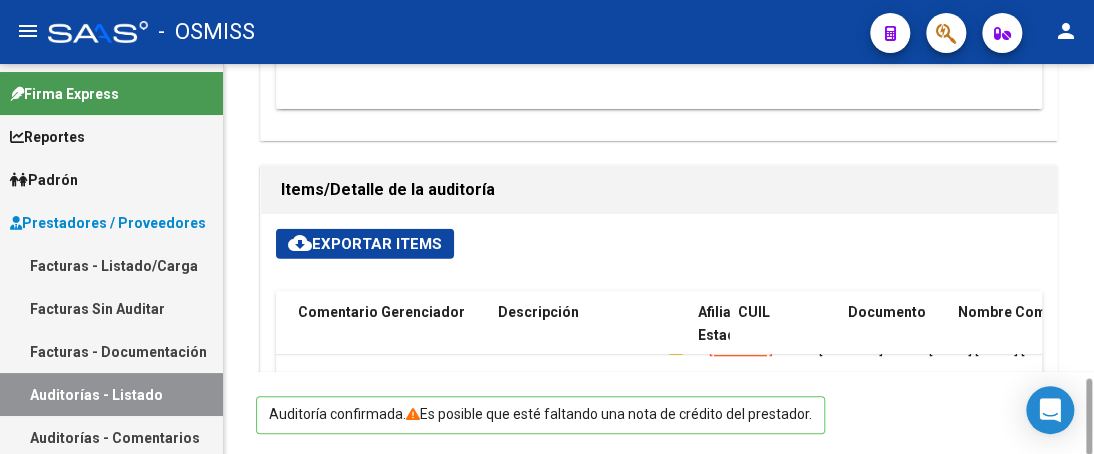 scroll, scrollTop: 3180, scrollLeft: 1146, axis: both 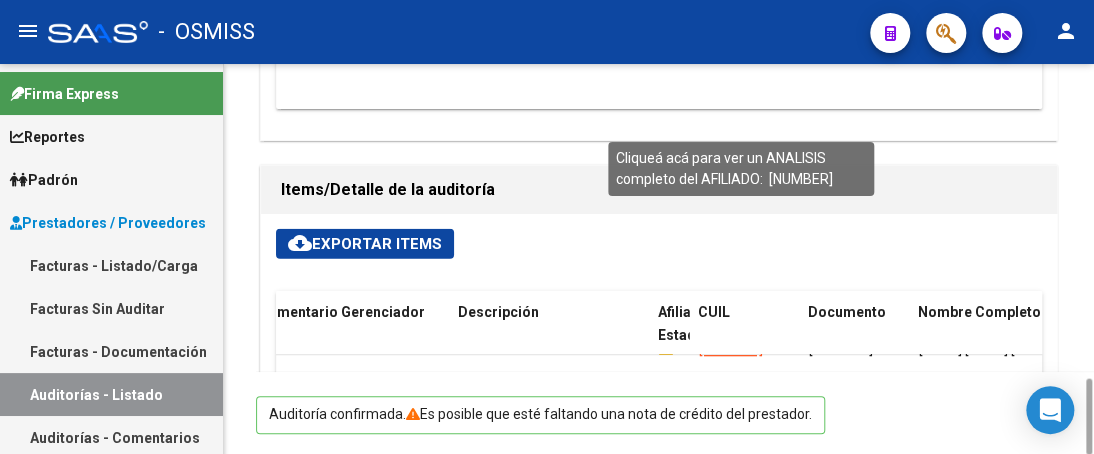 click on "23365450714" 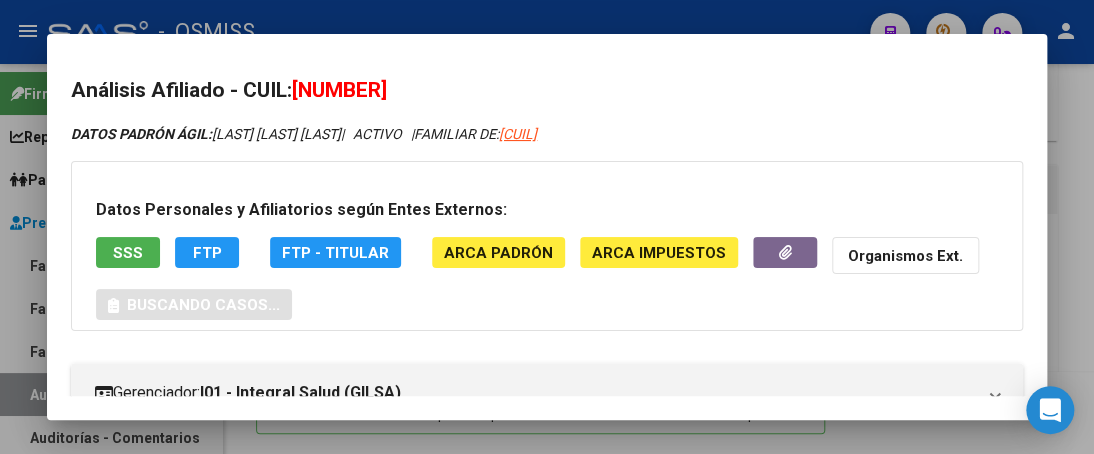 click at bounding box center (547, 227) 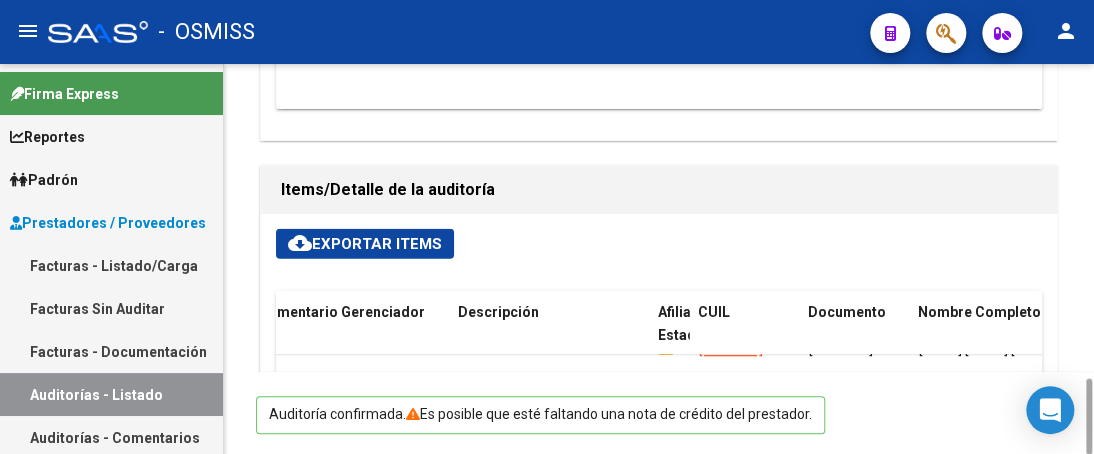 drag, startPoint x: 696, startPoint y: 120, endPoint x: 801, endPoint y: 119, distance: 105.00476 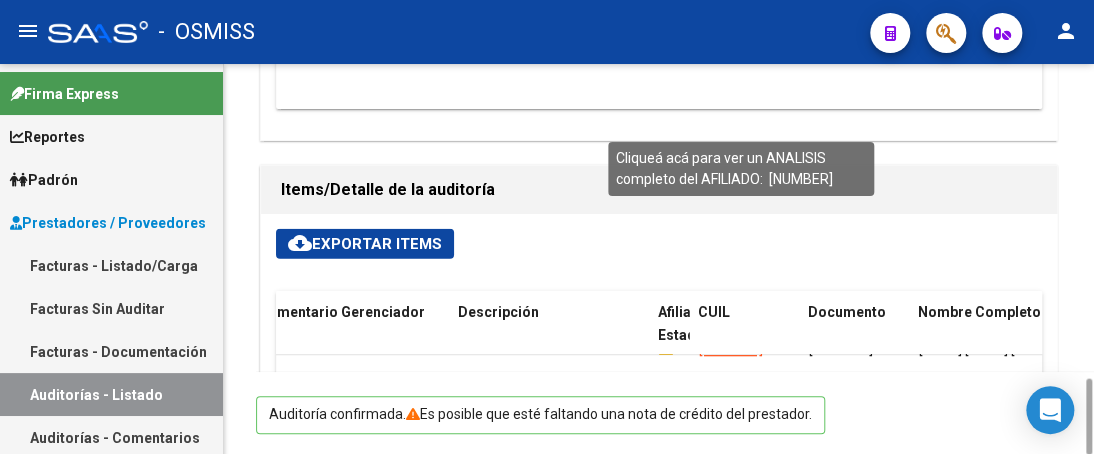 click on "23365450714" 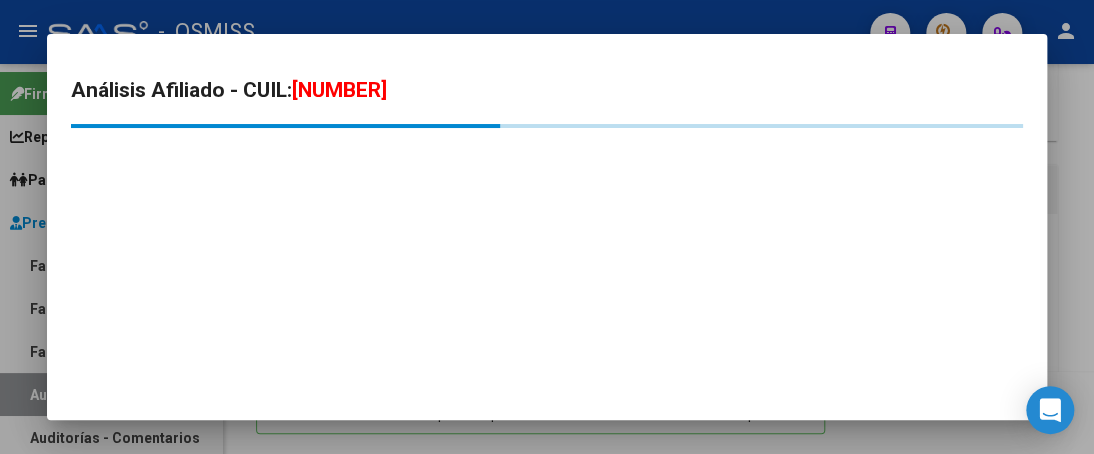 click at bounding box center [547, 227] 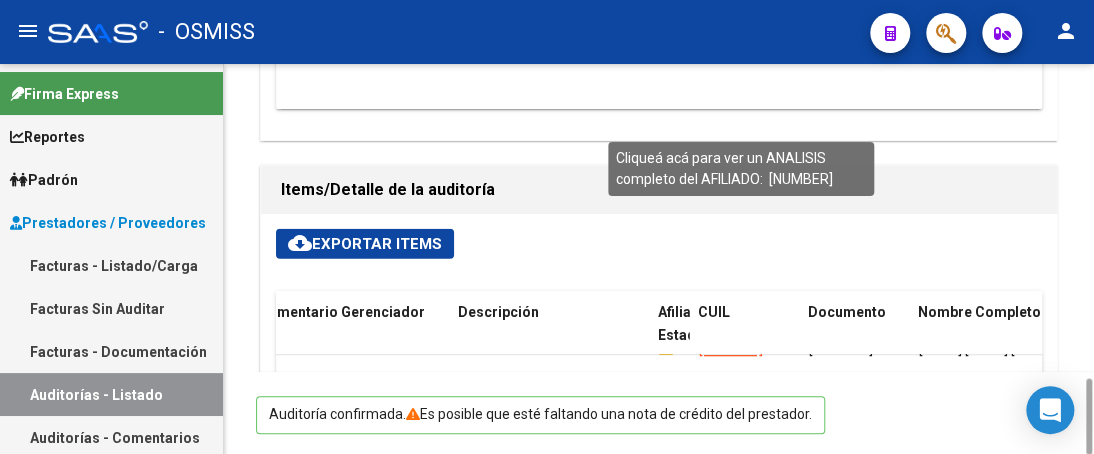 click on "23365450714" 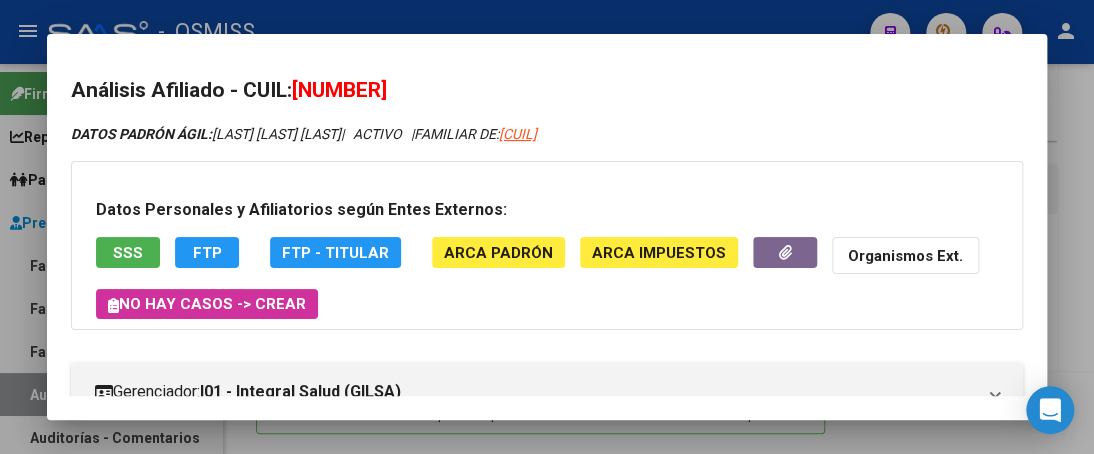click at bounding box center (547, 227) 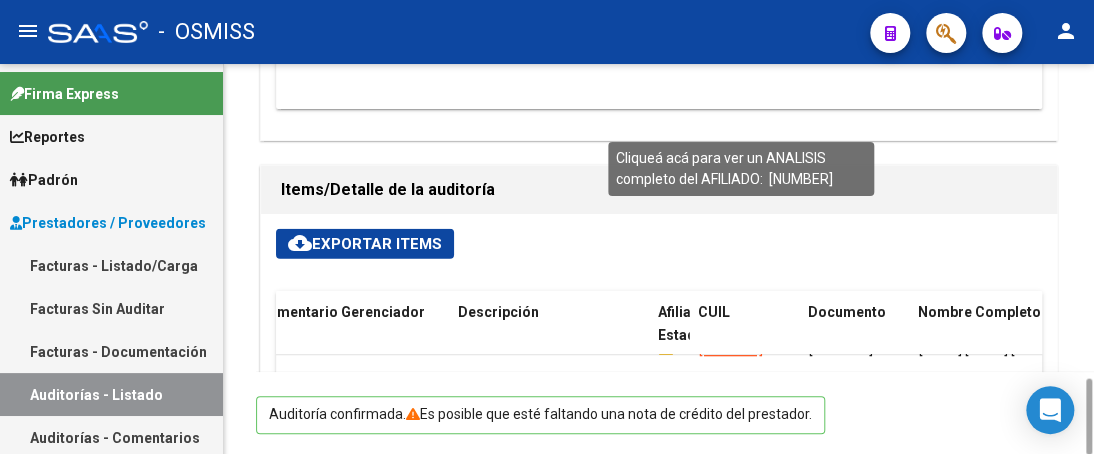 click on "23365450714" 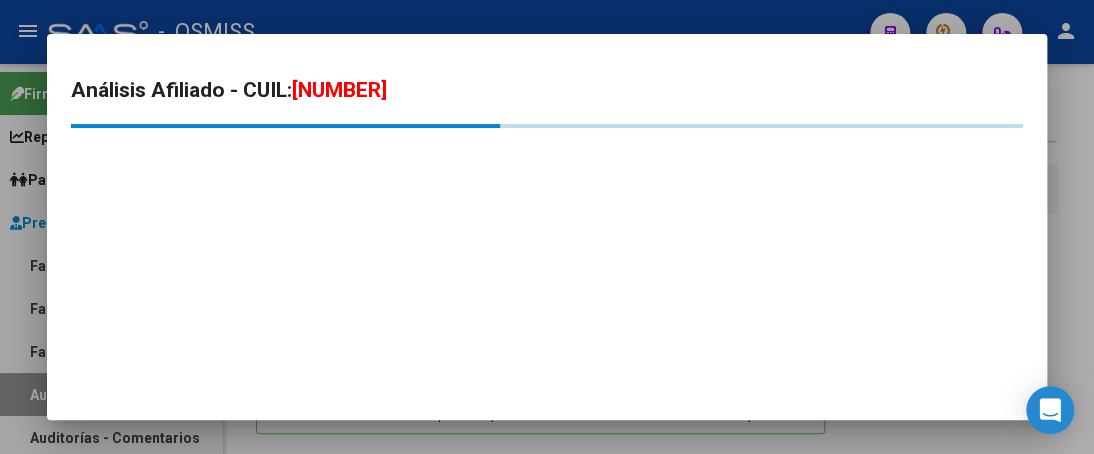 click at bounding box center [547, 227] 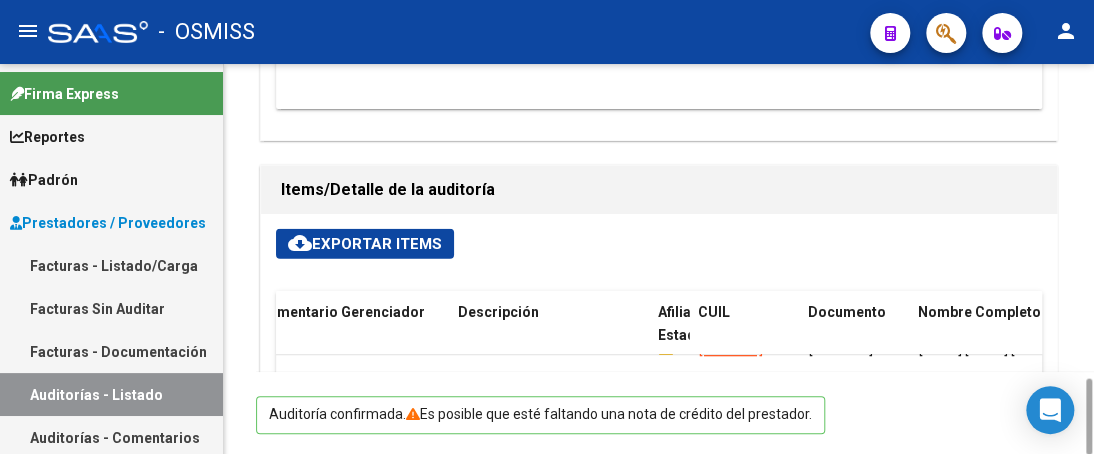 drag, startPoint x: 696, startPoint y: 121, endPoint x: 786, endPoint y: 128, distance: 90.27181 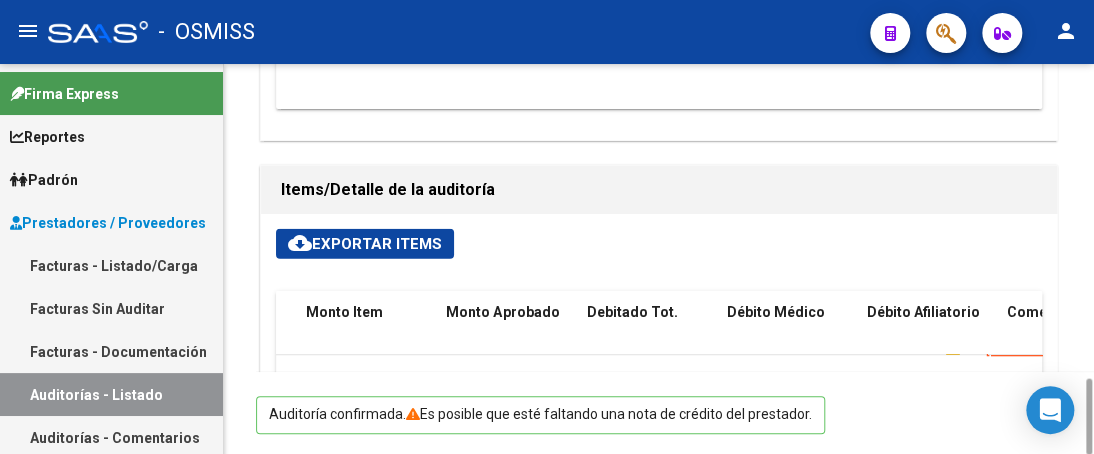 scroll, scrollTop: 3180, scrollLeft: 0, axis: vertical 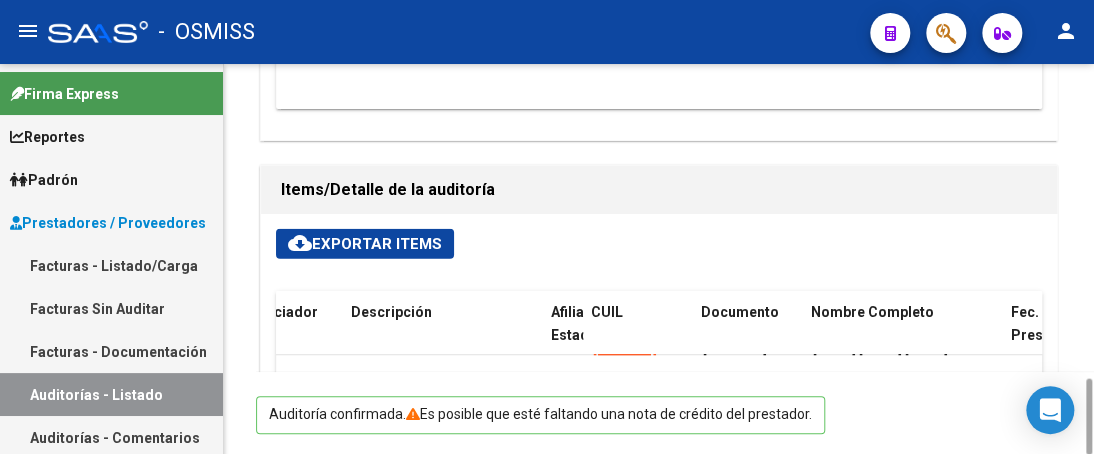 drag, startPoint x: 592, startPoint y: 122, endPoint x: 688, endPoint y: 129, distance: 96.25487 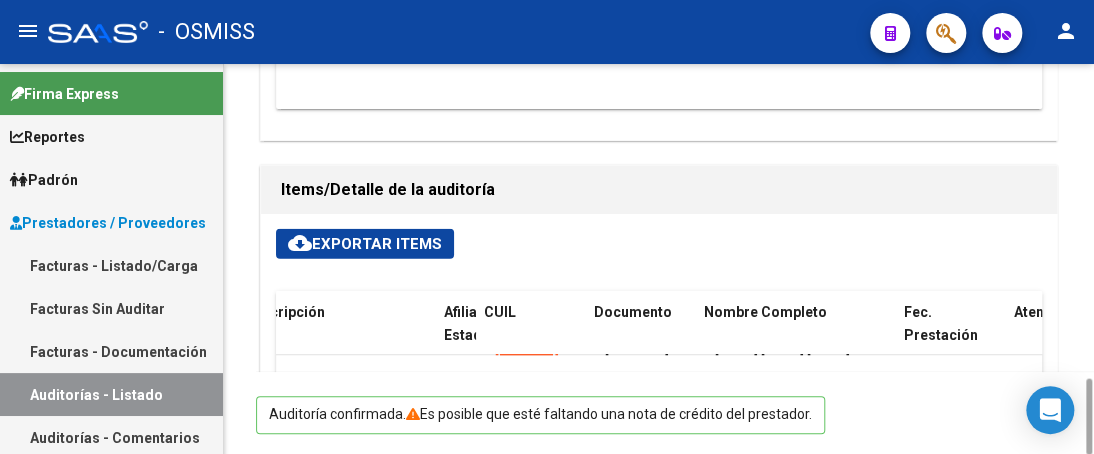 scroll, scrollTop: 3280, scrollLeft: 1376, axis: both 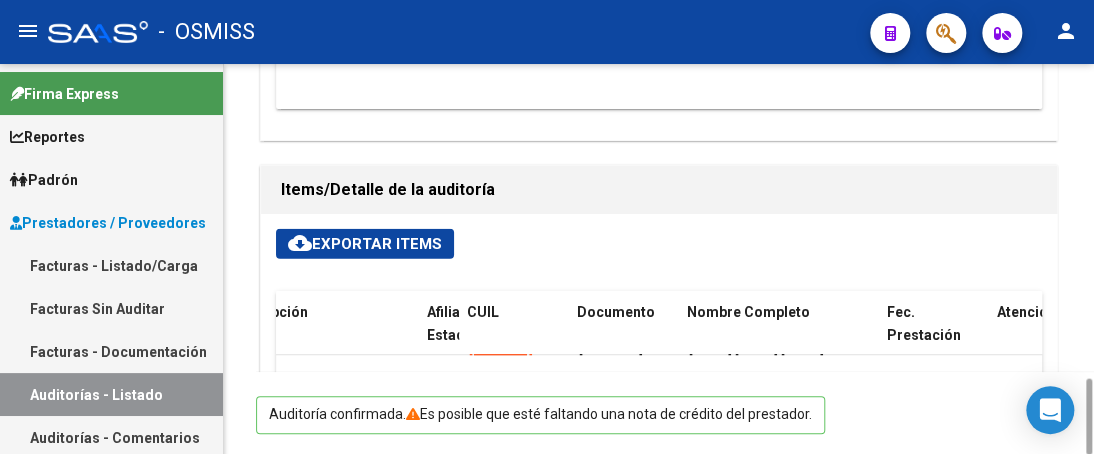 drag, startPoint x: 468, startPoint y: 167, endPoint x: 556, endPoint y: 170, distance: 88.051125 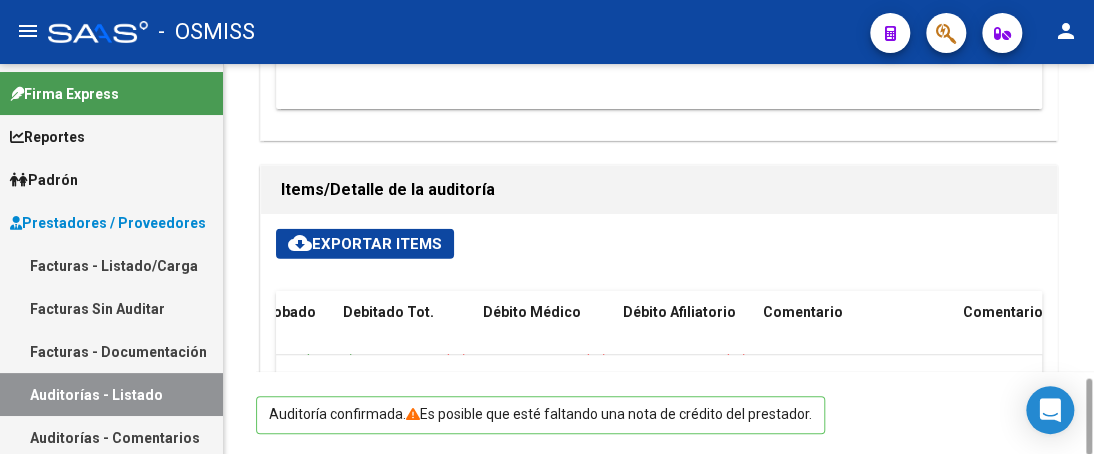 scroll, scrollTop: 3280, scrollLeft: 0, axis: vertical 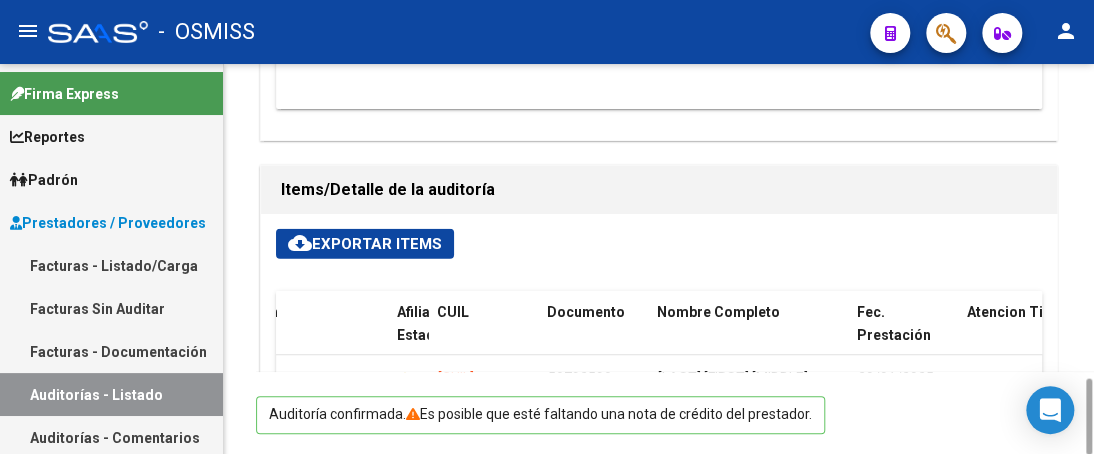 drag, startPoint x: 528, startPoint y: 98, endPoint x: 435, endPoint y: 104, distance: 93.193344 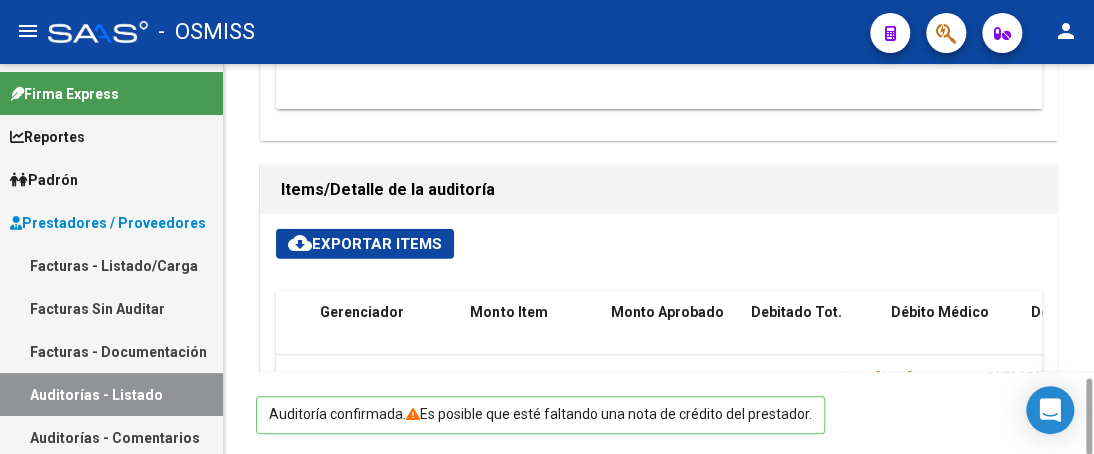 scroll, scrollTop: 3400, scrollLeft: 0, axis: vertical 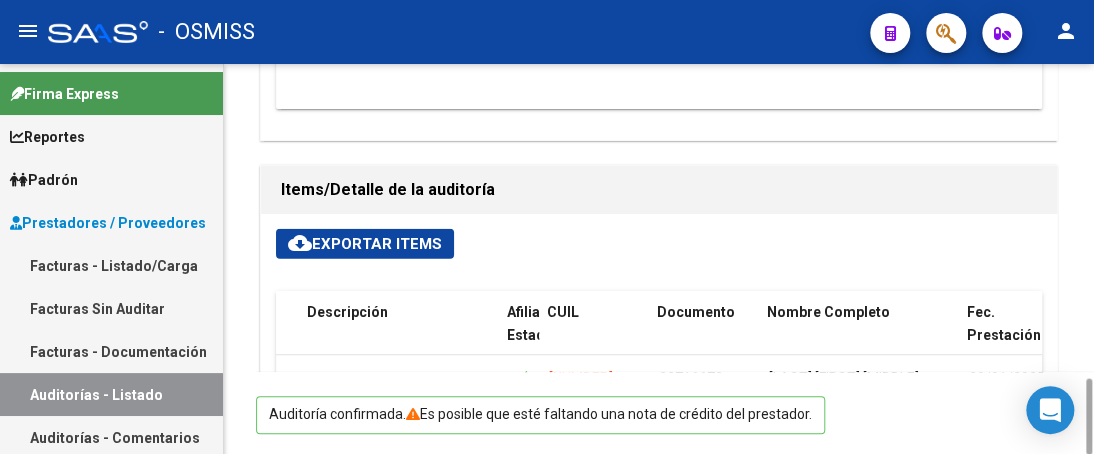 drag, startPoint x: 635, startPoint y: 95, endPoint x: 499, endPoint y: 85, distance: 136.36716 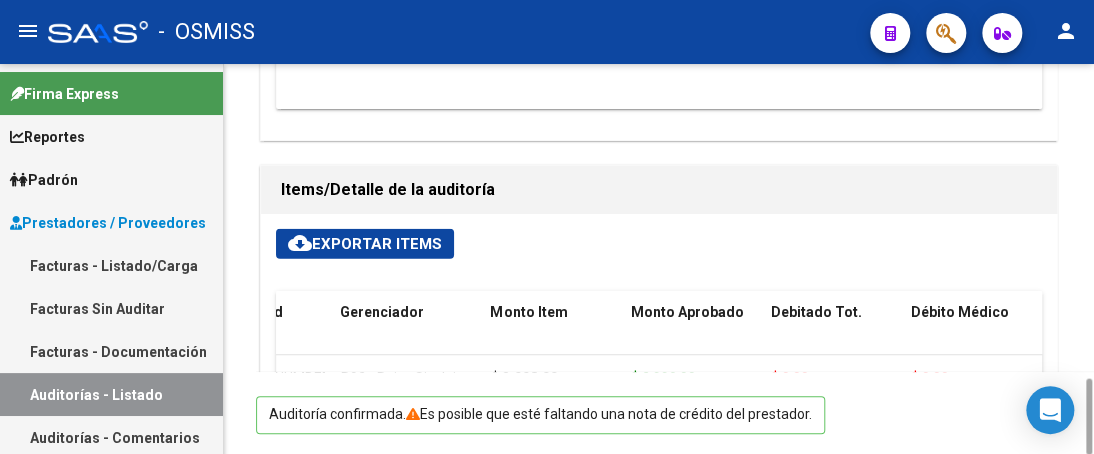 scroll, scrollTop: 3600, scrollLeft: 0, axis: vertical 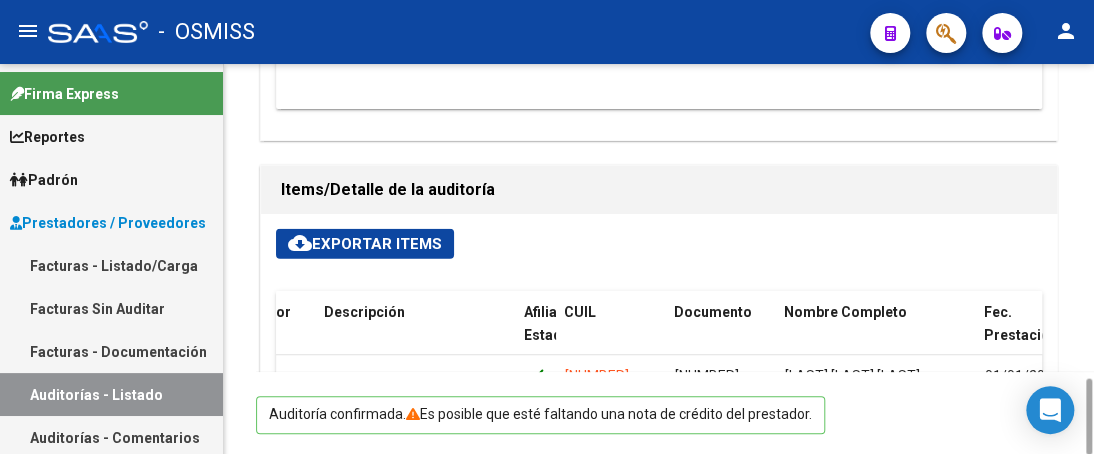 drag, startPoint x: 563, startPoint y: 182, endPoint x: 658, endPoint y: 187, distance: 95.131485 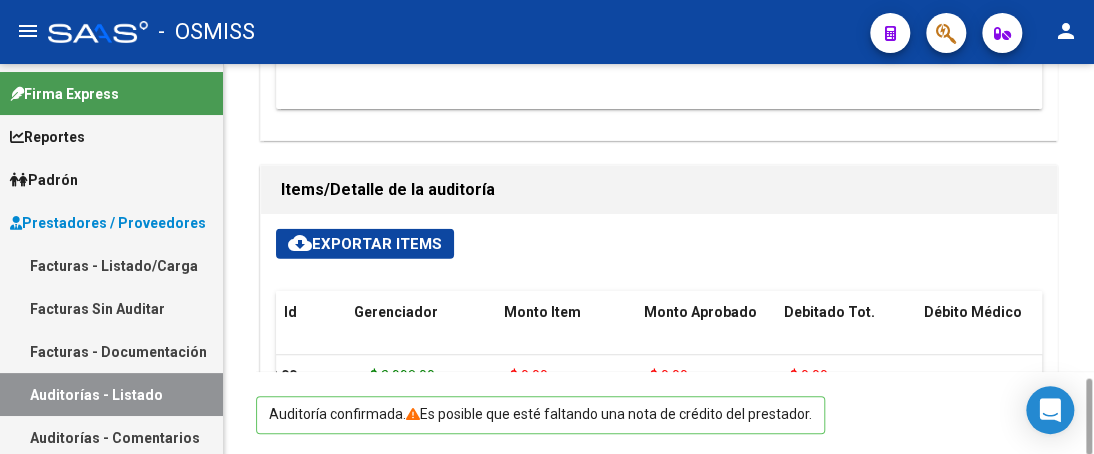 scroll, scrollTop: 3916, scrollLeft: 0, axis: vertical 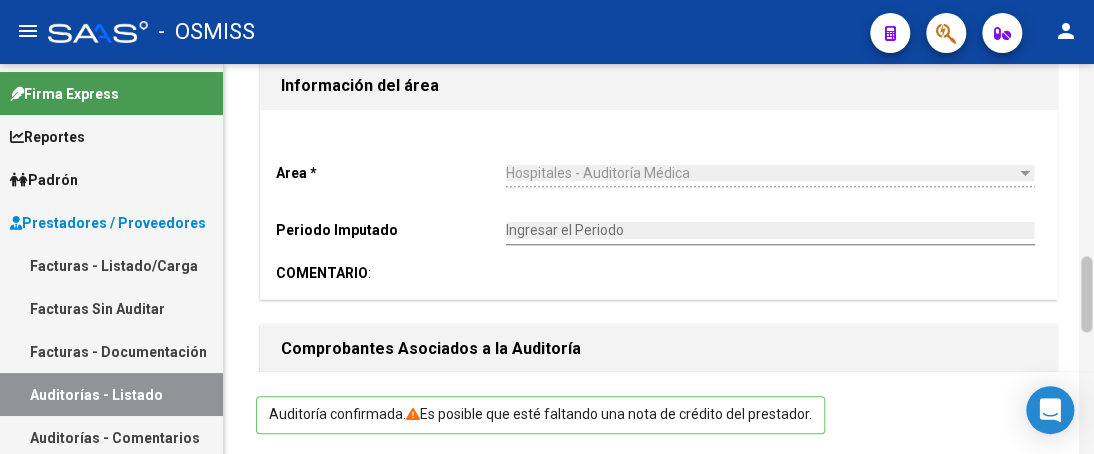 drag, startPoint x: 1087, startPoint y: 409, endPoint x: 1087, endPoint y: 286, distance: 123 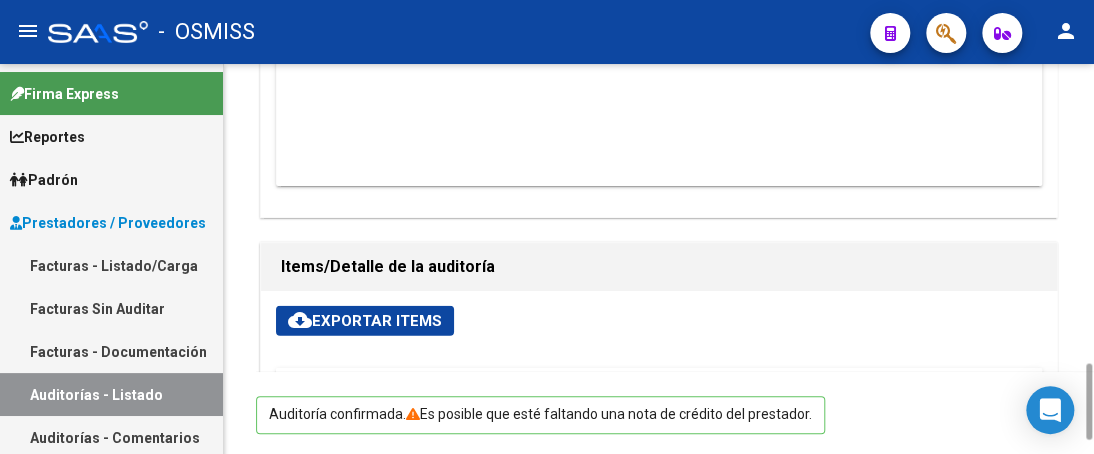 scroll, scrollTop: 1544, scrollLeft: 0, axis: vertical 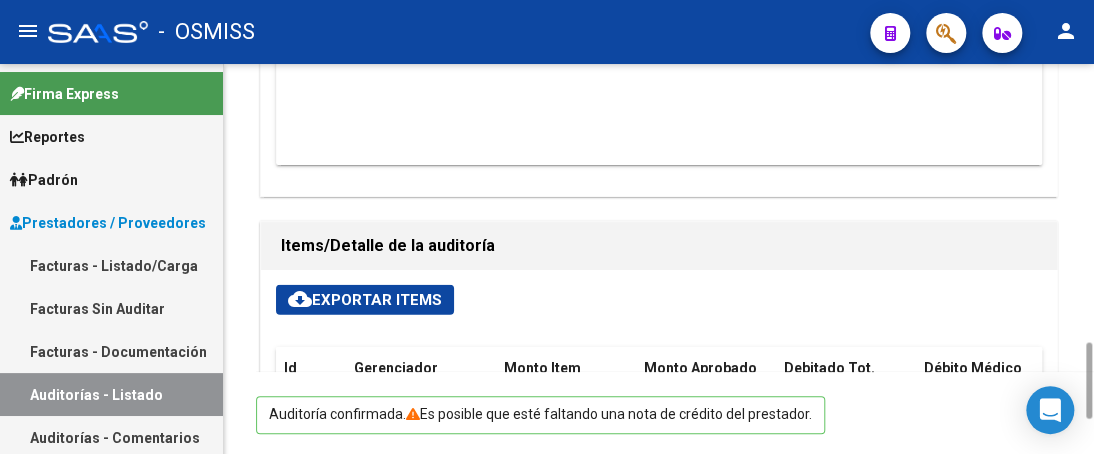 drag, startPoint x: 1089, startPoint y: 275, endPoint x: 1020, endPoint y: 375, distance: 121.49486 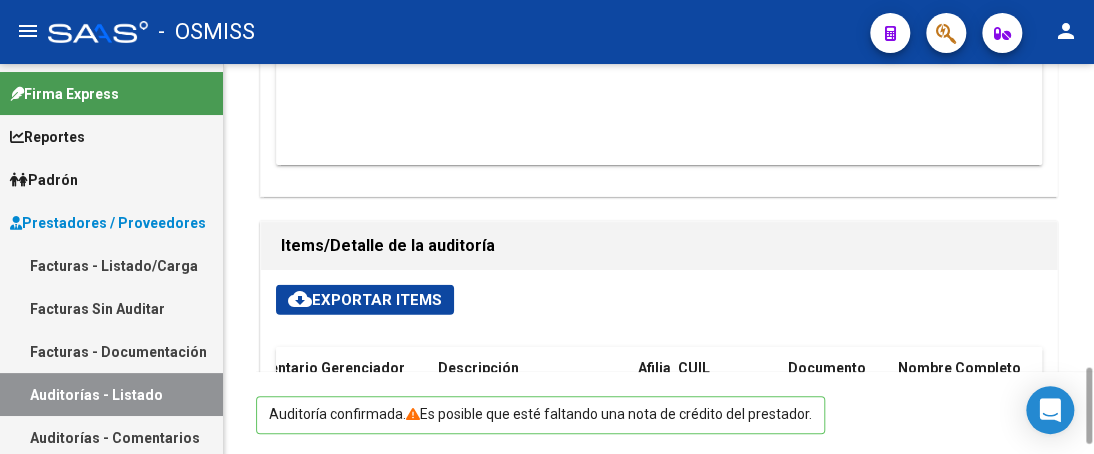 scroll, scrollTop: 3916, scrollLeft: 1270, axis: both 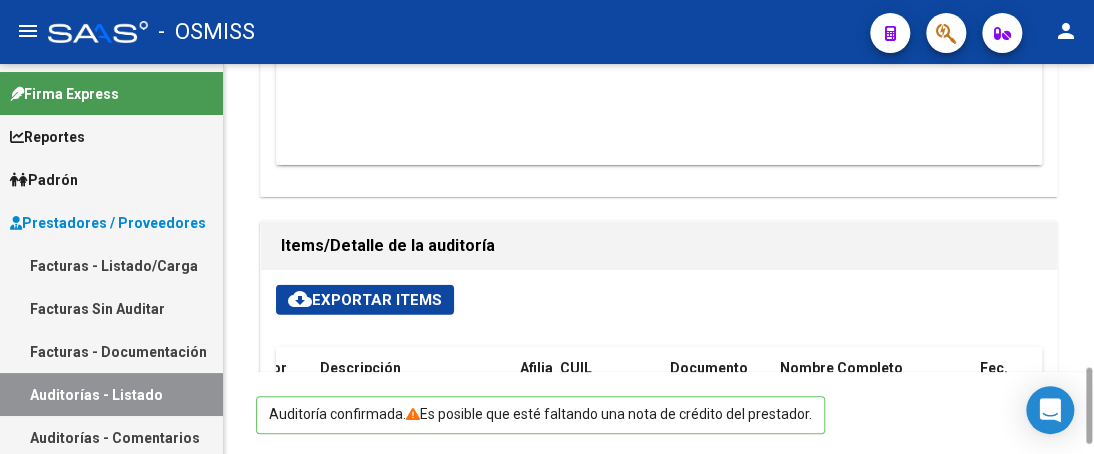 drag, startPoint x: 735, startPoint y: 270, endPoint x: 372, endPoint y: 275, distance: 363.03442 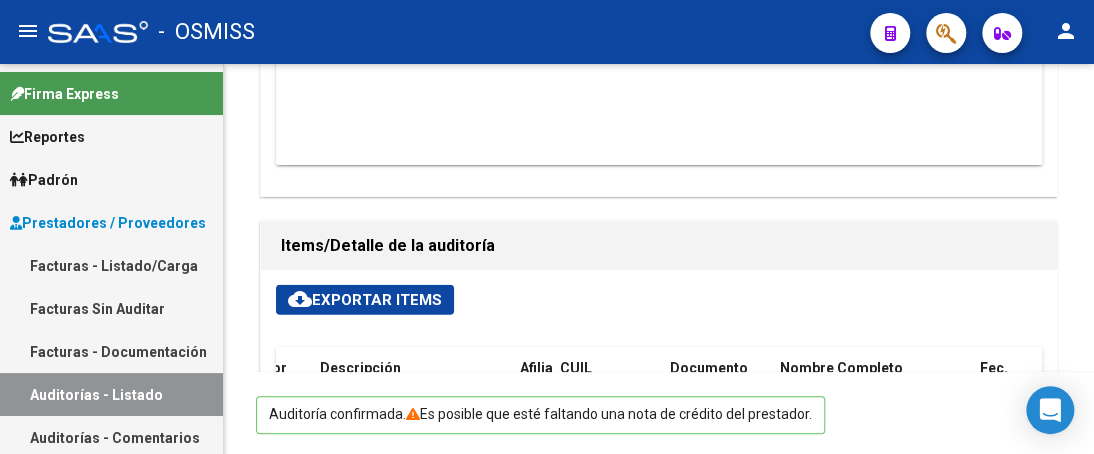 click on "56959252" 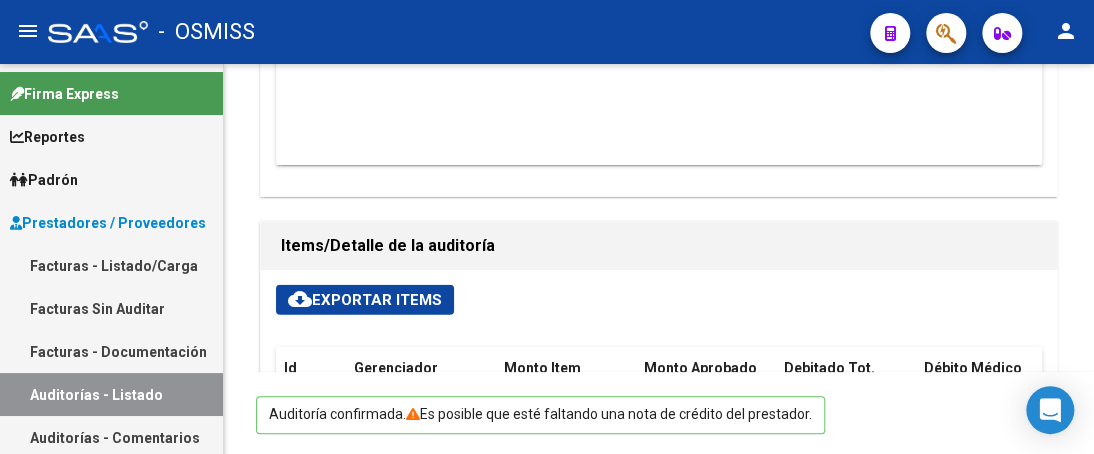 scroll, scrollTop: 2268, scrollLeft: 0, axis: vertical 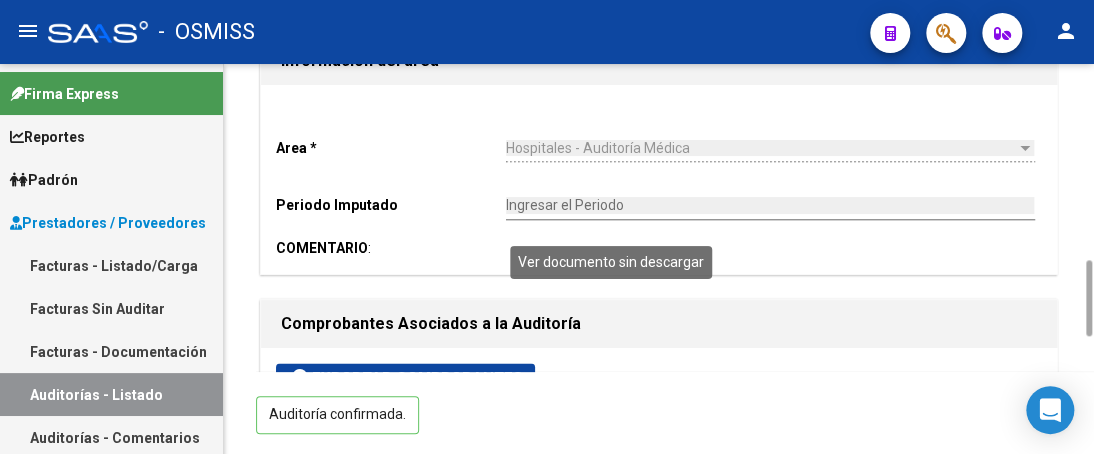 click 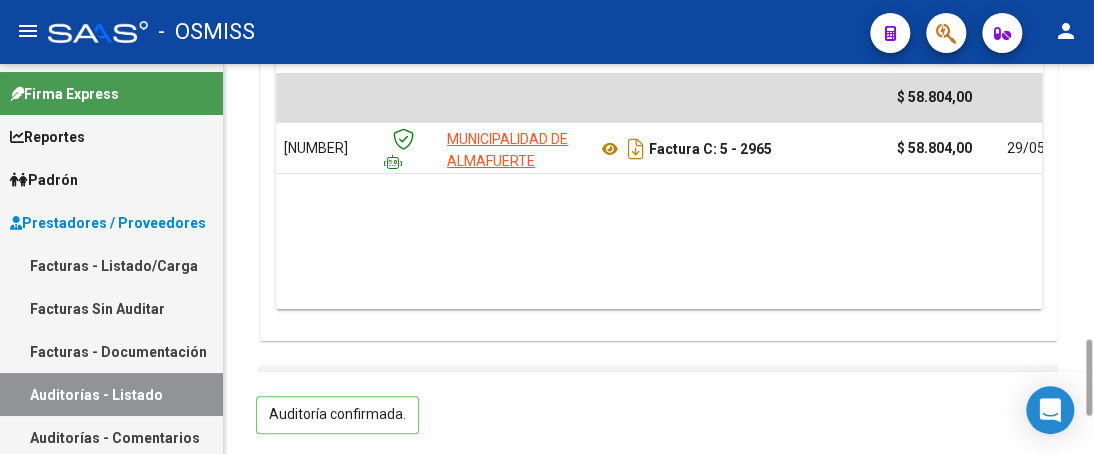 scroll, scrollTop: 1600, scrollLeft: 0, axis: vertical 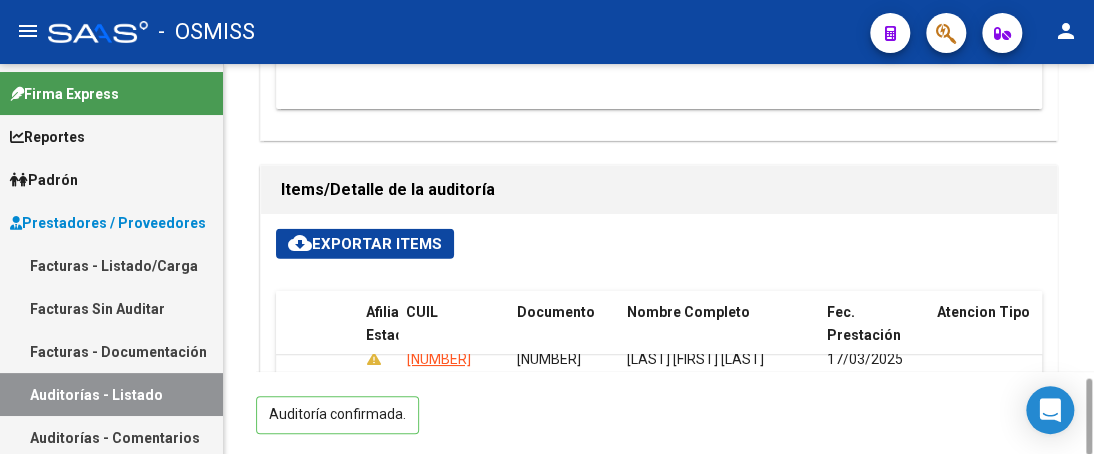 drag, startPoint x: 495, startPoint y: 177, endPoint x: 398, endPoint y: 185, distance: 97.32934 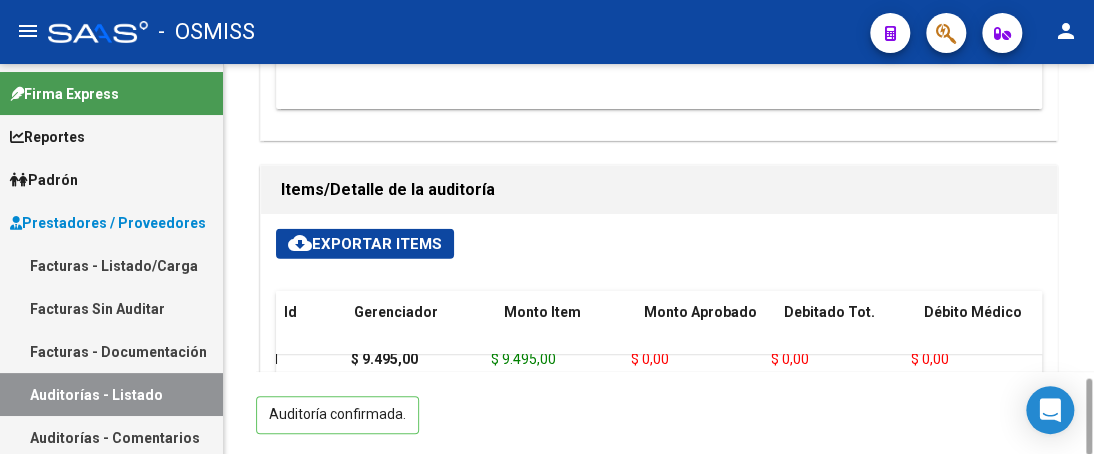 scroll, scrollTop: 120, scrollLeft: 0, axis: vertical 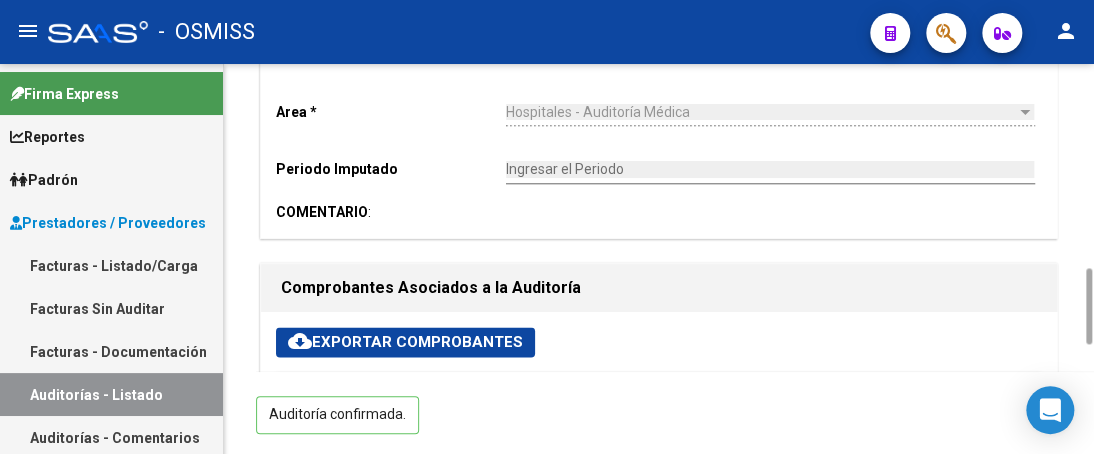 drag, startPoint x: 1088, startPoint y: 403, endPoint x: 1075, endPoint y: 292, distance: 111.75867 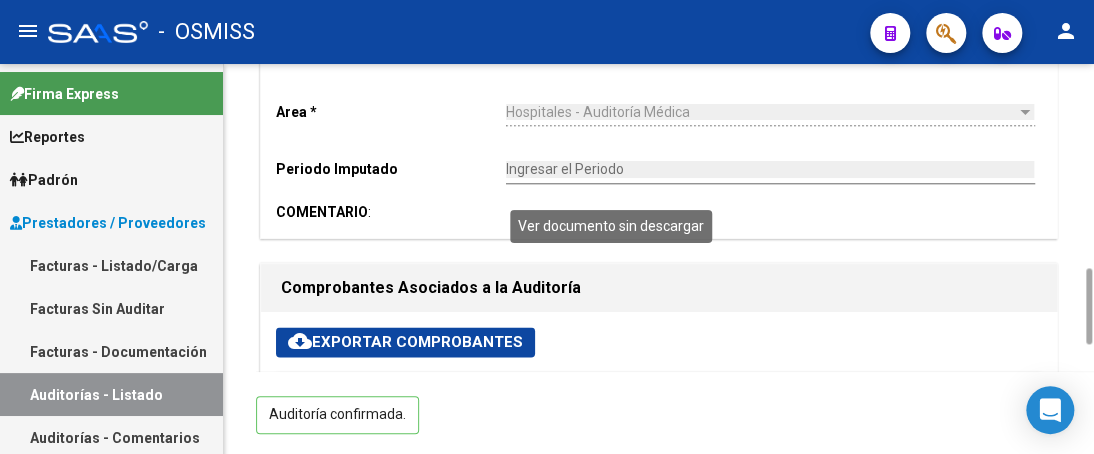 click 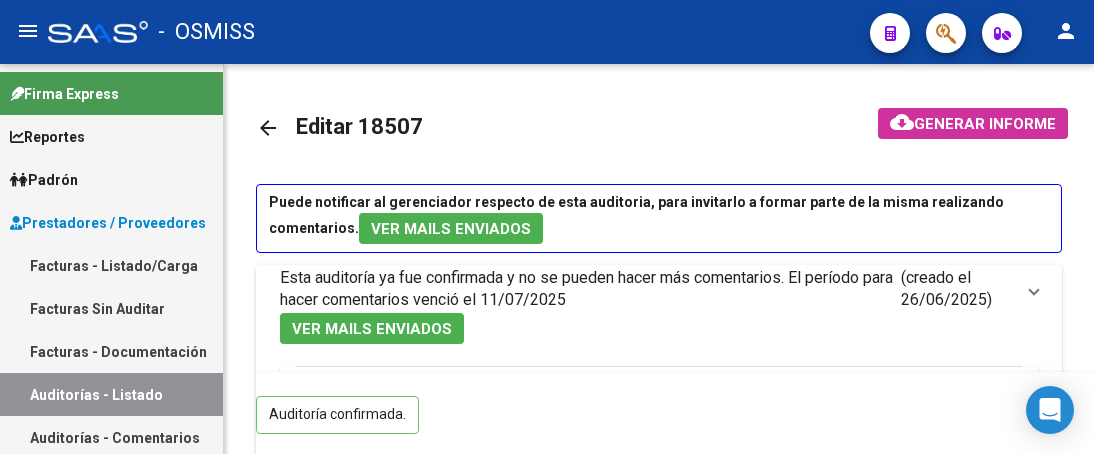 scroll, scrollTop: 0, scrollLeft: 0, axis: both 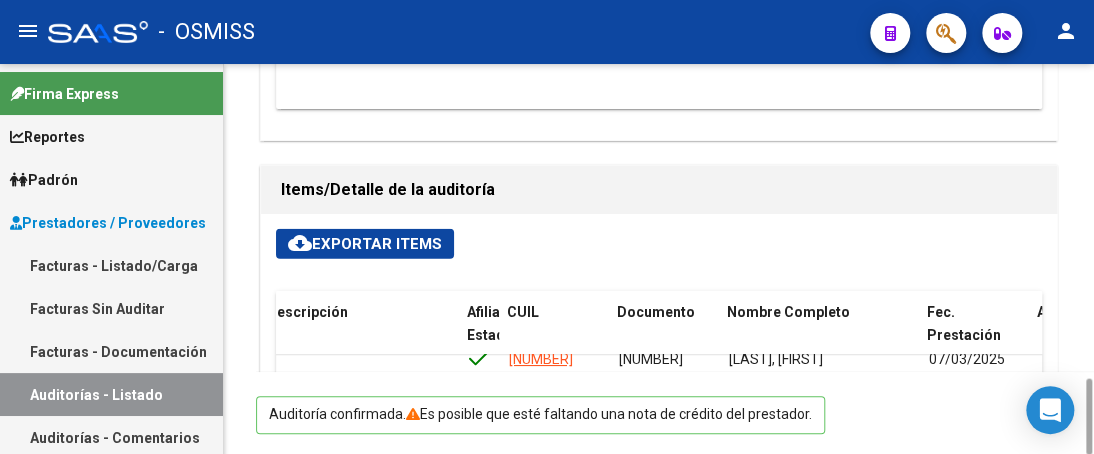 drag, startPoint x: 508, startPoint y: 127, endPoint x: 606, endPoint y: 142, distance: 99.14131 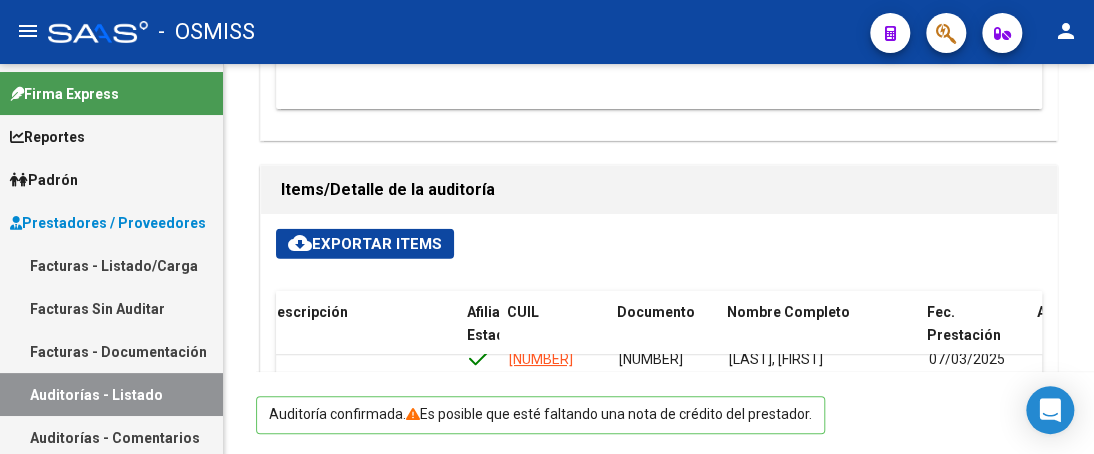 copy on "23547796829" 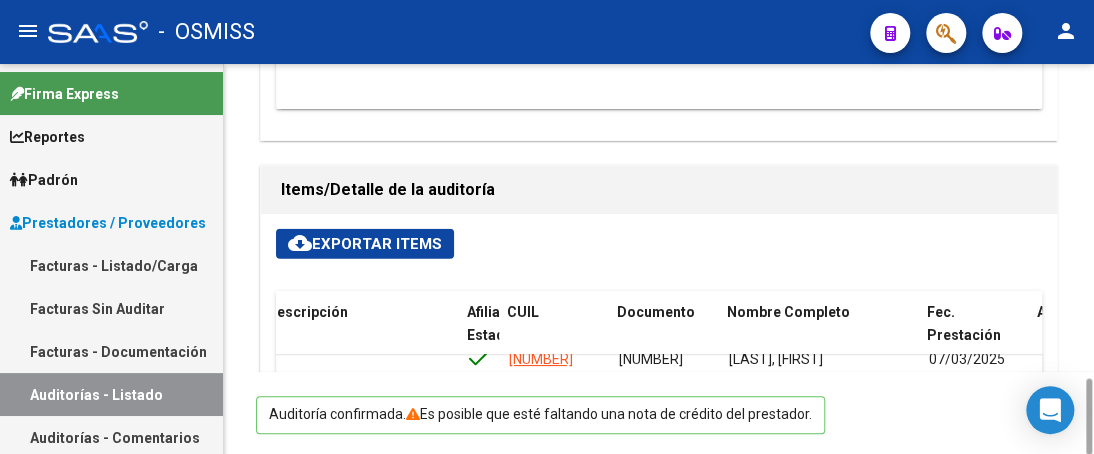 click on "23547796829" 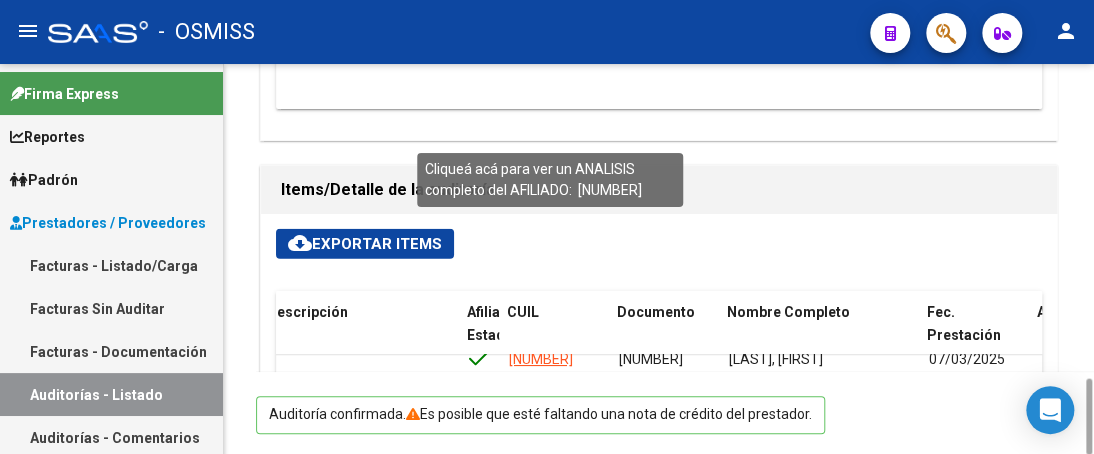 drag, startPoint x: 505, startPoint y: 131, endPoint x: 620, endPoint y: 137, distance: 115.15642 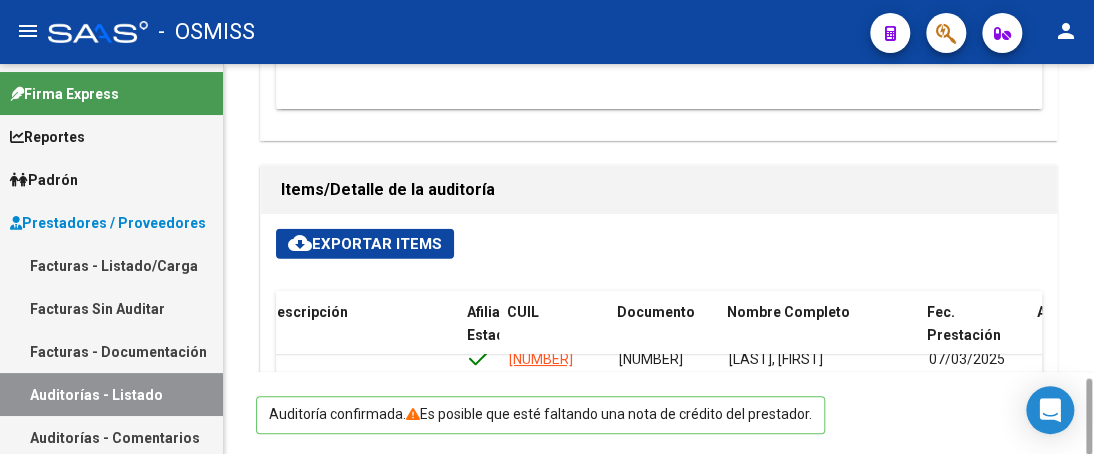 copy on "23547796829" 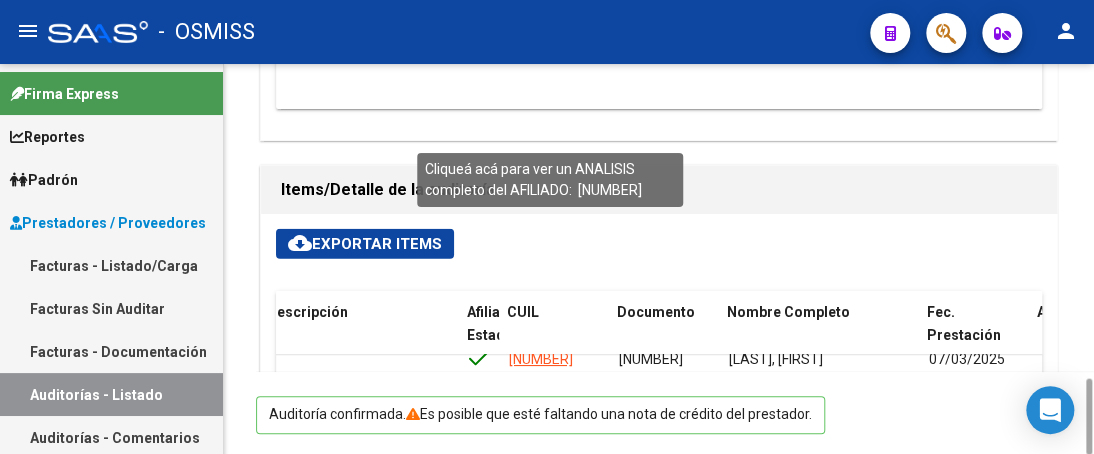 click on "23547796829" 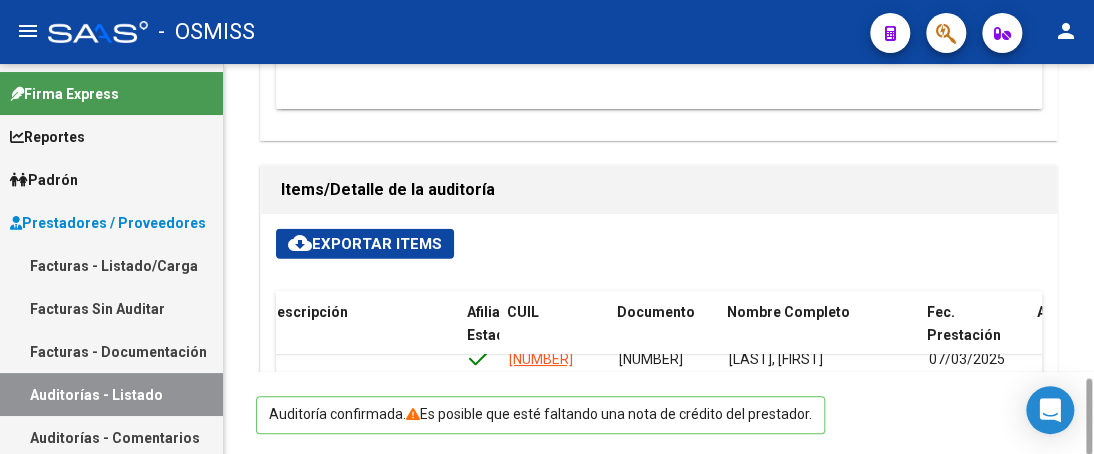 drag, startPoint x: 500, startPoint y: 132, endPoint x: 609, endPoint y: 122, distance: 109.457756 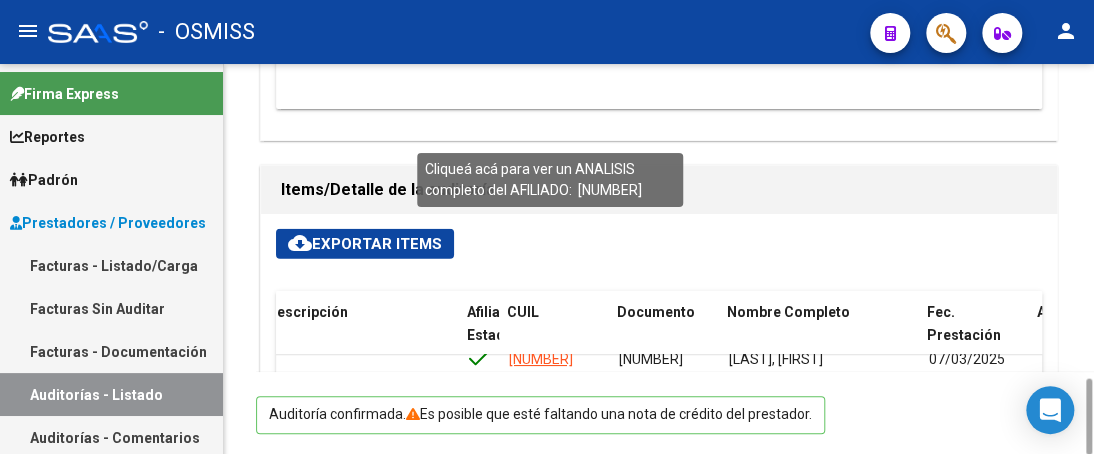 drag, startPoint x: 596, startPoint y: 128, endPoint x: 496, endPoint y: 127, distance: 100.005 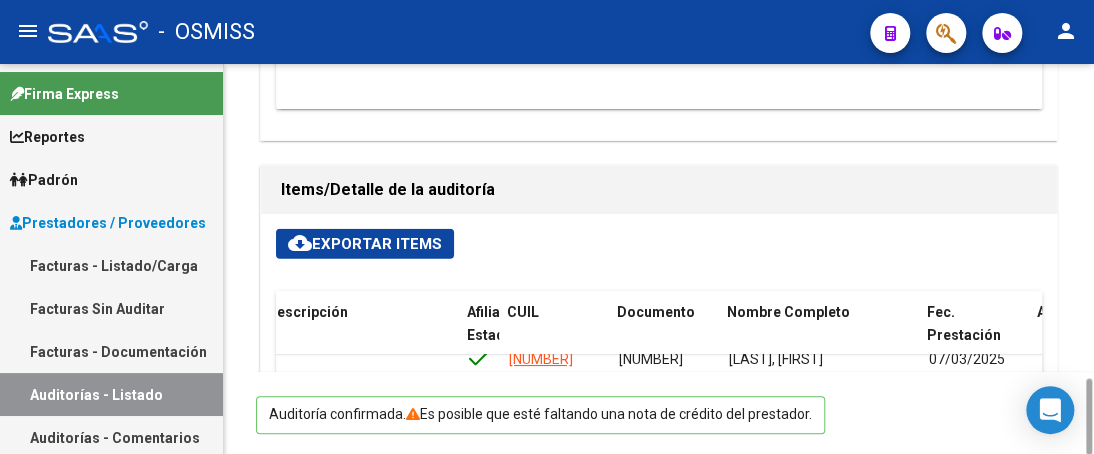 copy on "23547796829" 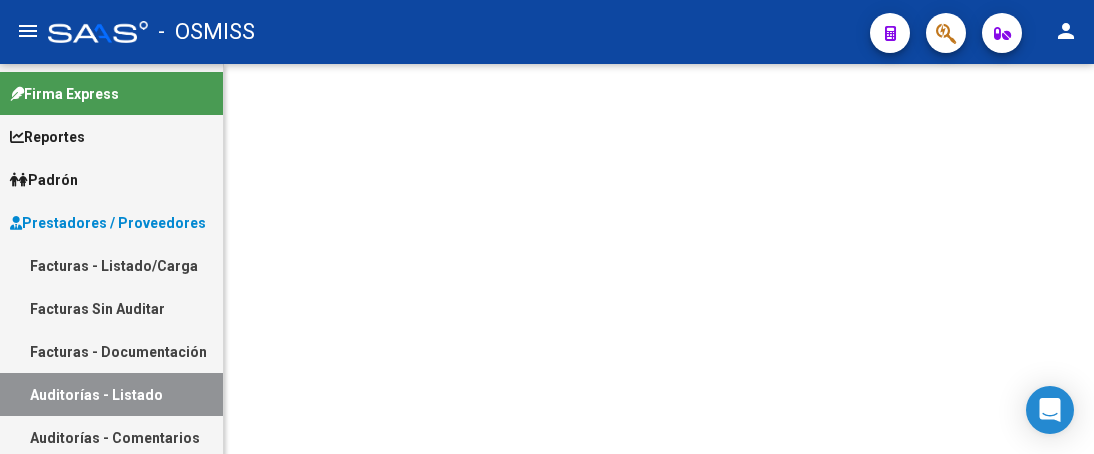 scroll, scrollTop: 0, scrollLeft: 0, axis: both 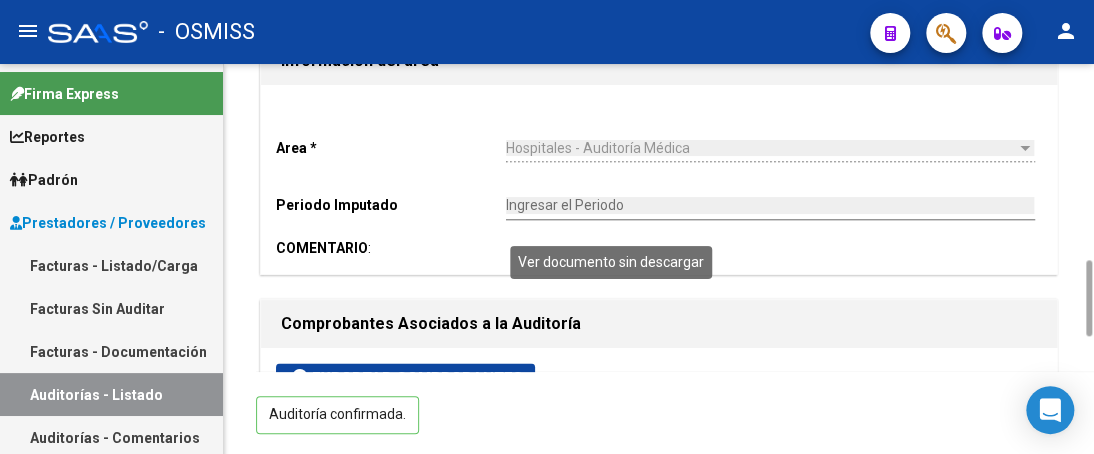 click 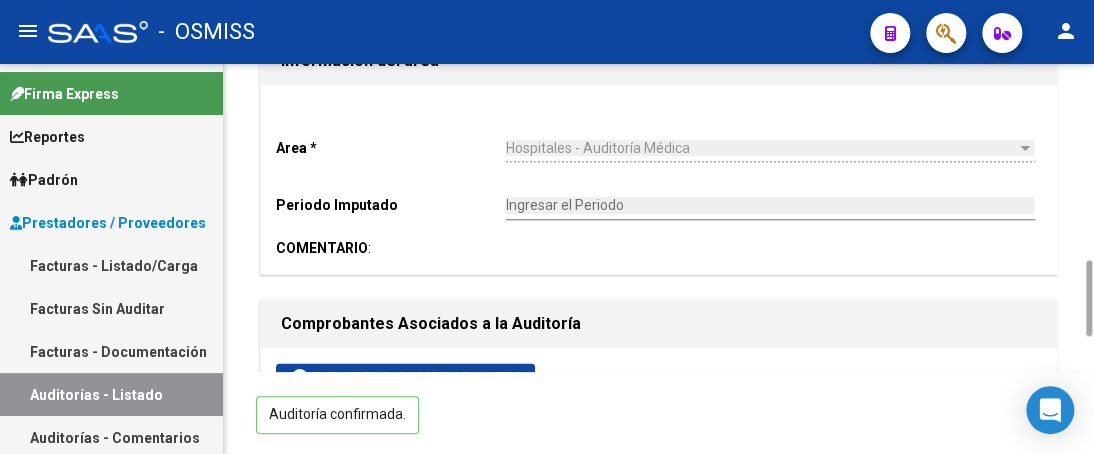 scroll, scrollTop: 1400, scrollLeft: 0, axis: vertical 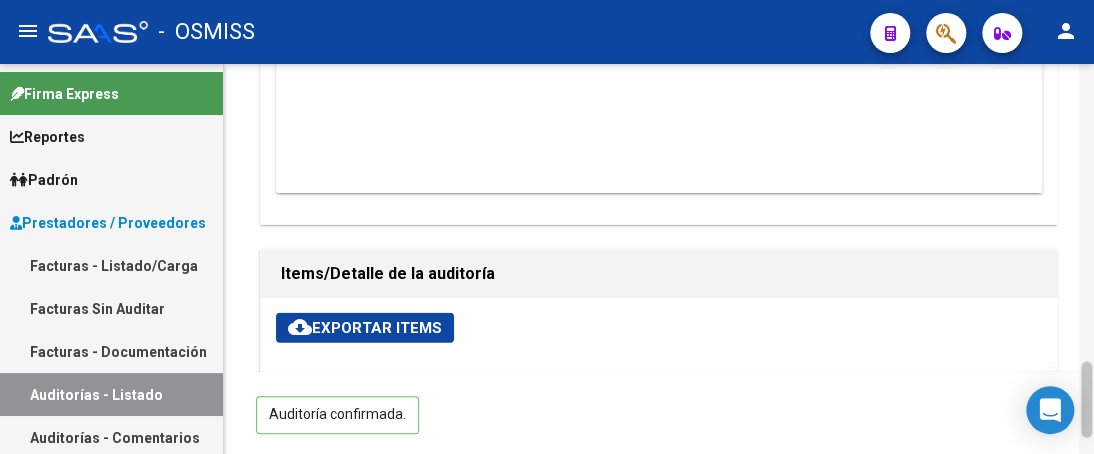 drag, startPoint x: 1086, startPoint y: 359, endPoint x: 1083, endPoint y: 382, distance: 23.194826 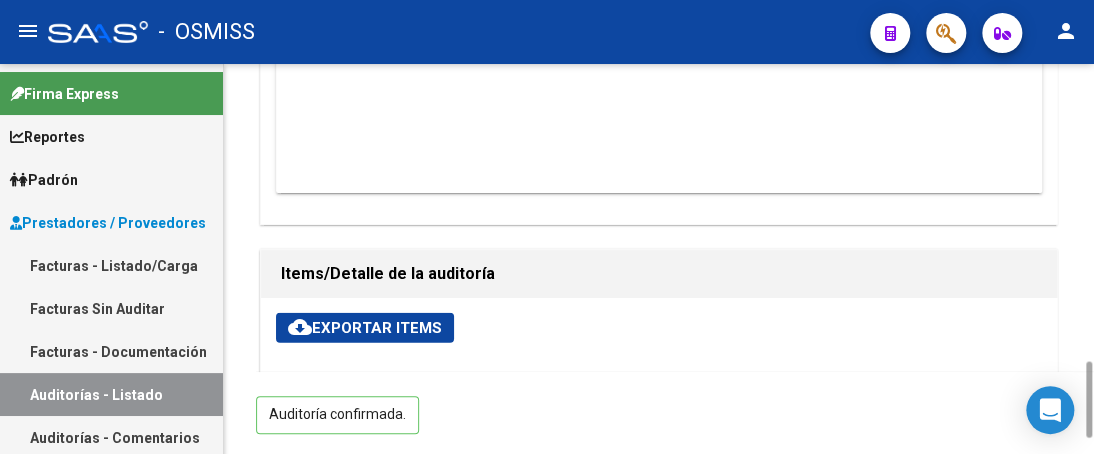 scroll, scrollTop: 0, scrollLeft: 1372, axis: horizontal 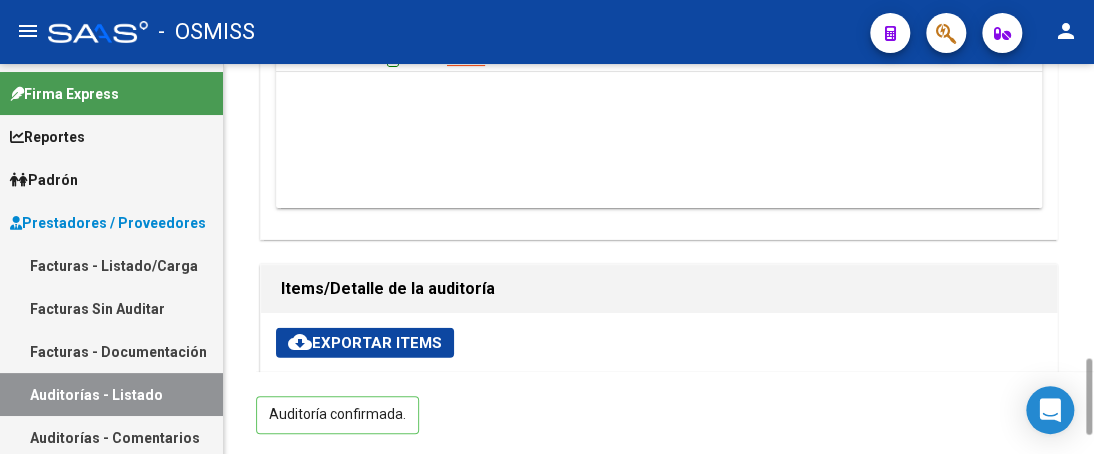 drag, startPoint x: 1088, startPoint y: 382, endPoint x: 920, endPoint y: 355, distance: 170.1558 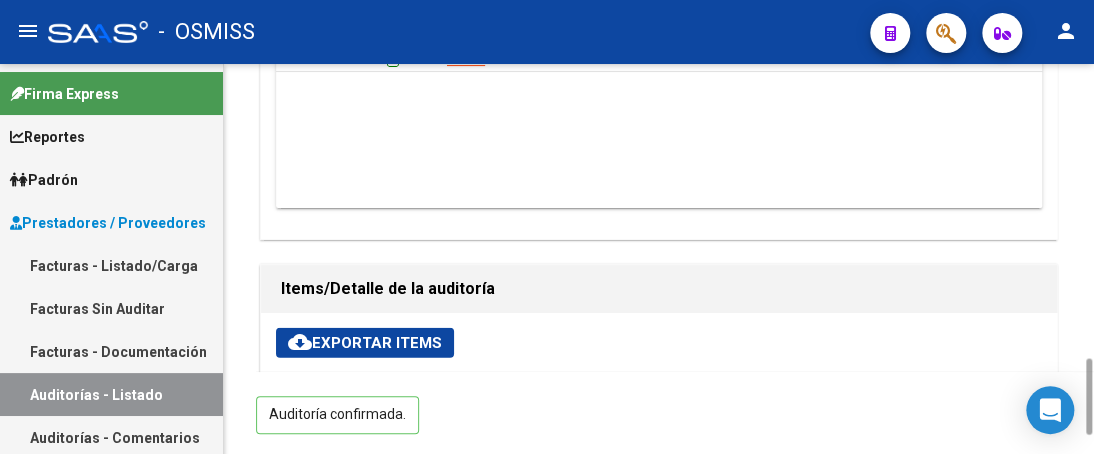 scroll, scrollTop: 67, scrollLeft: 1273, axis: both 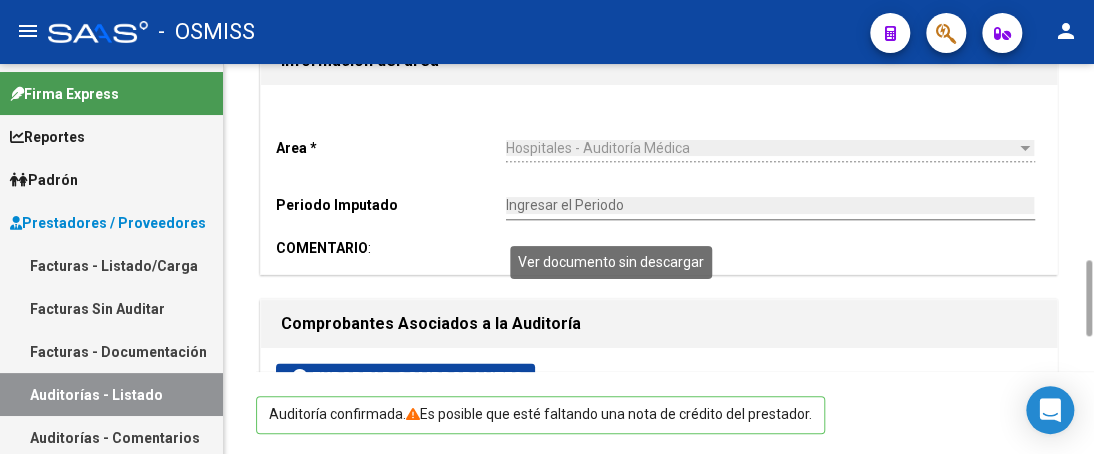 click 